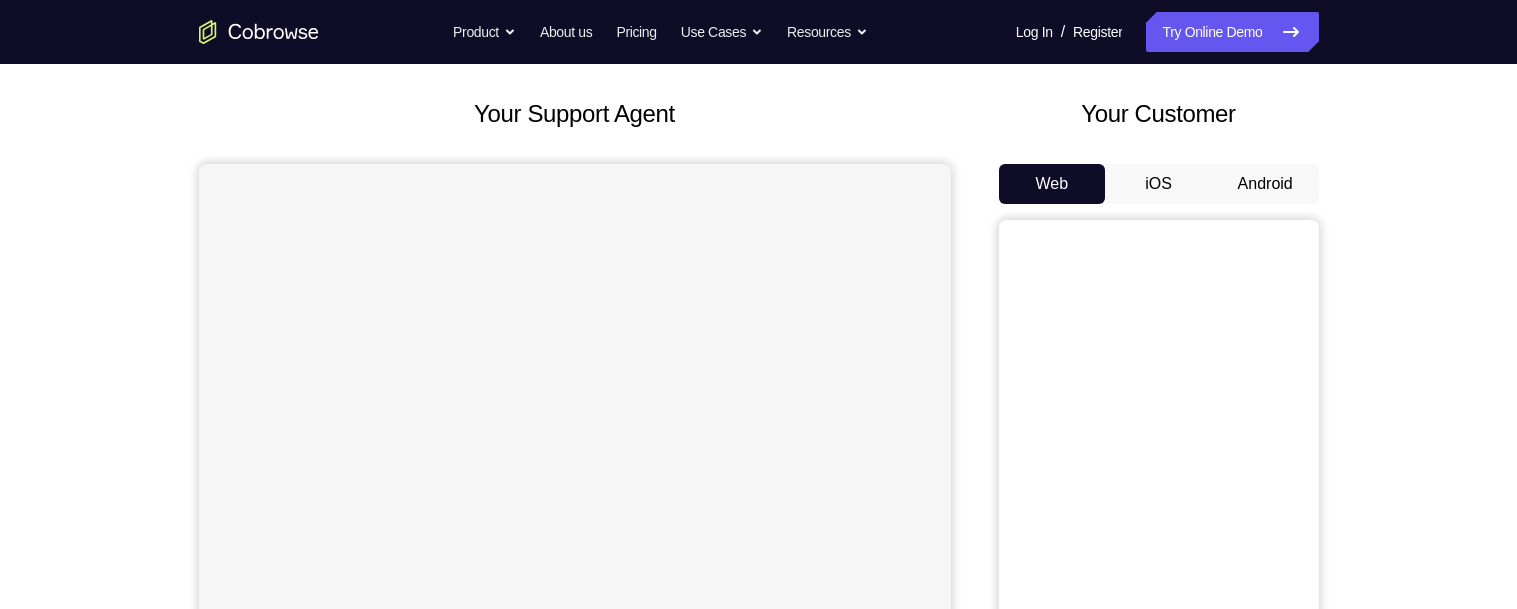 scroll, scrollTop: 133, scrollLeft: 0, axis: vertical 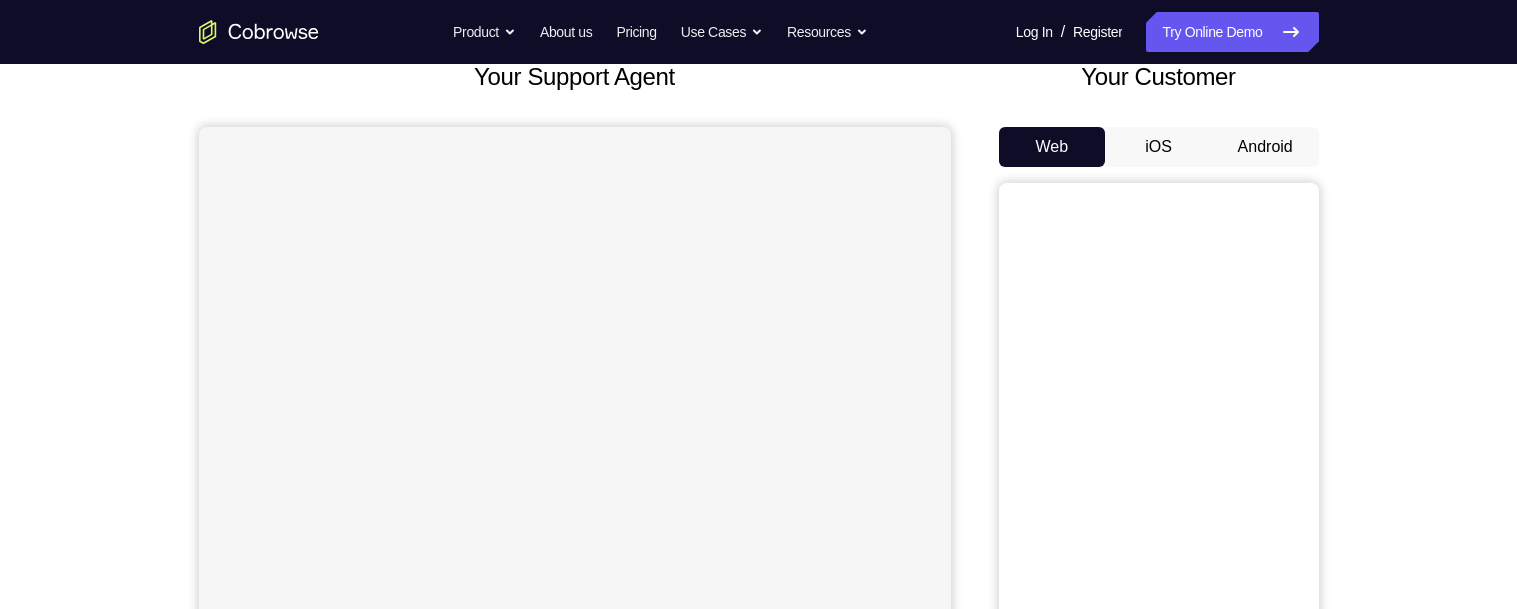 click on "Android" at bounding box center [1265, 147] 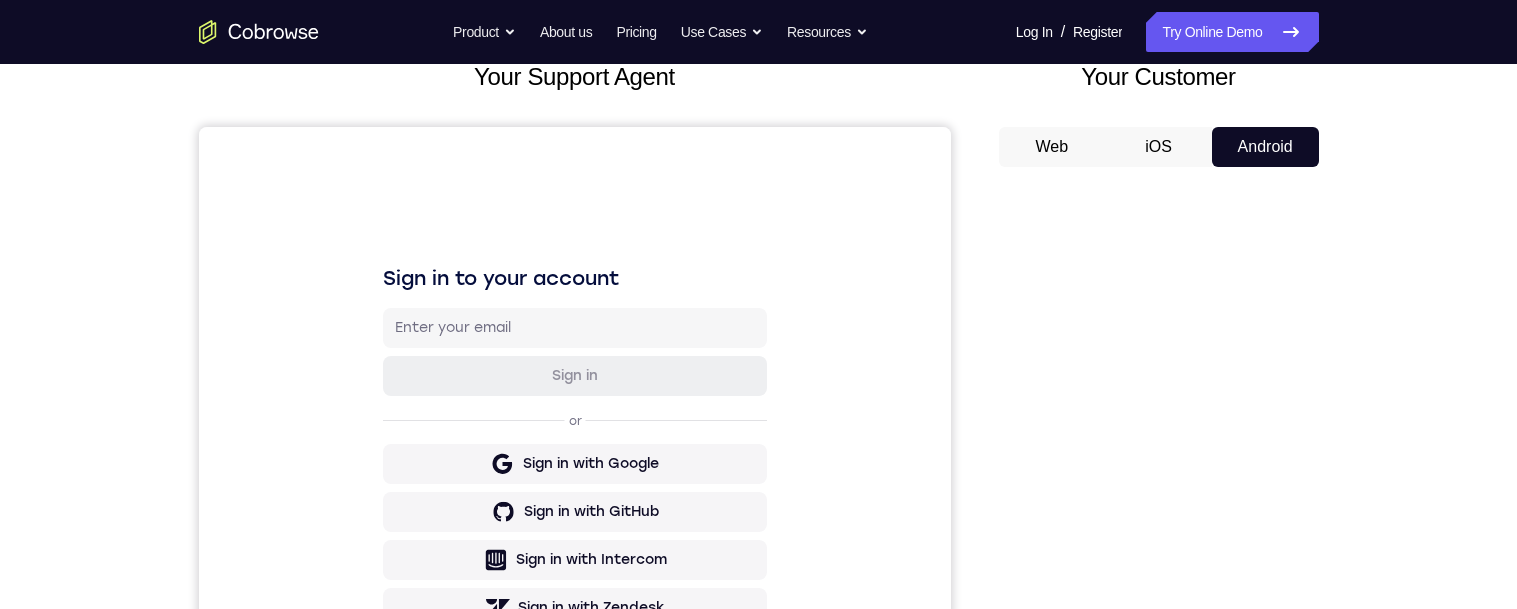 scroll, scrollTop: 0, scrollLeft: 0, axis: both 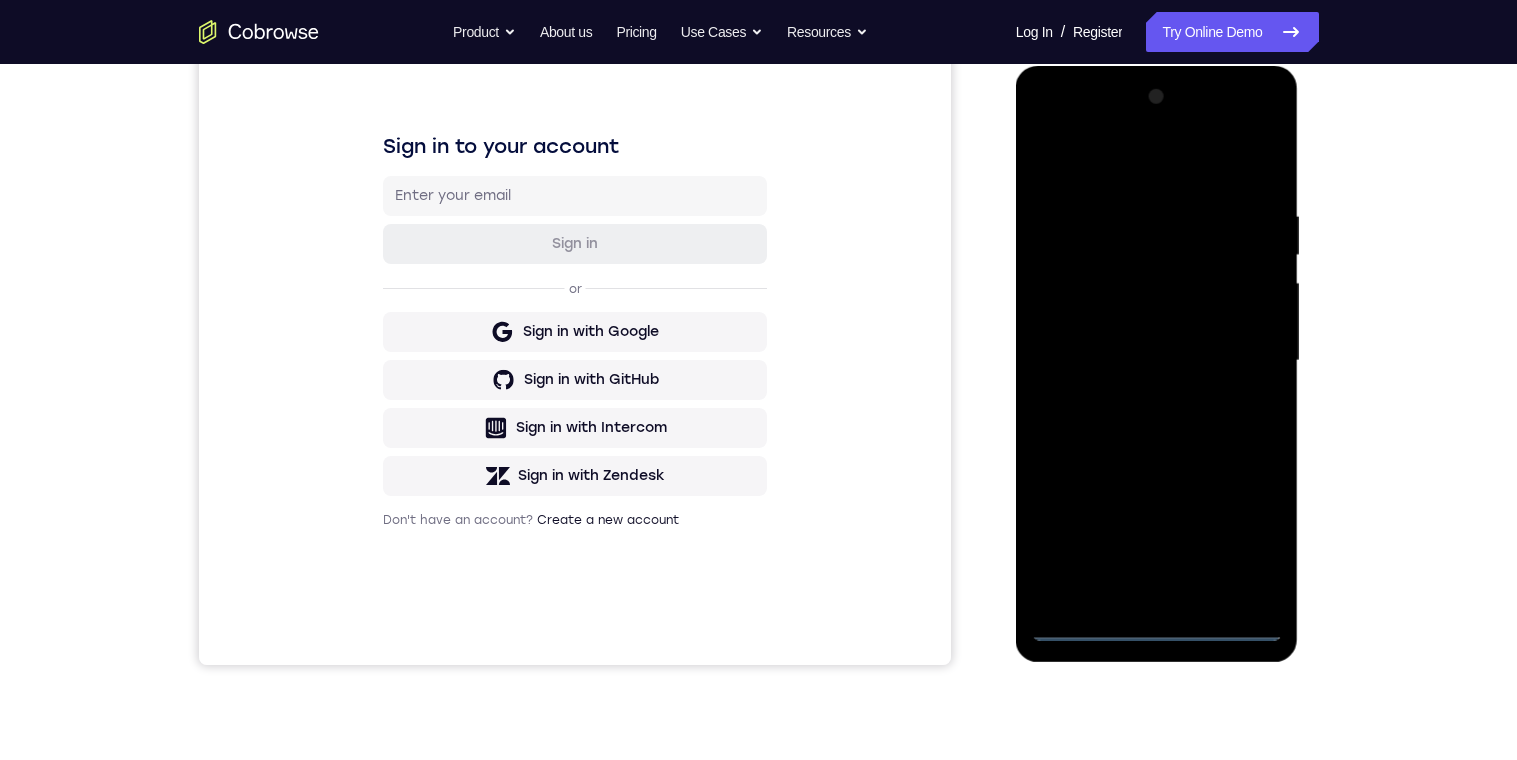 click at bounding box center (1157, 361) 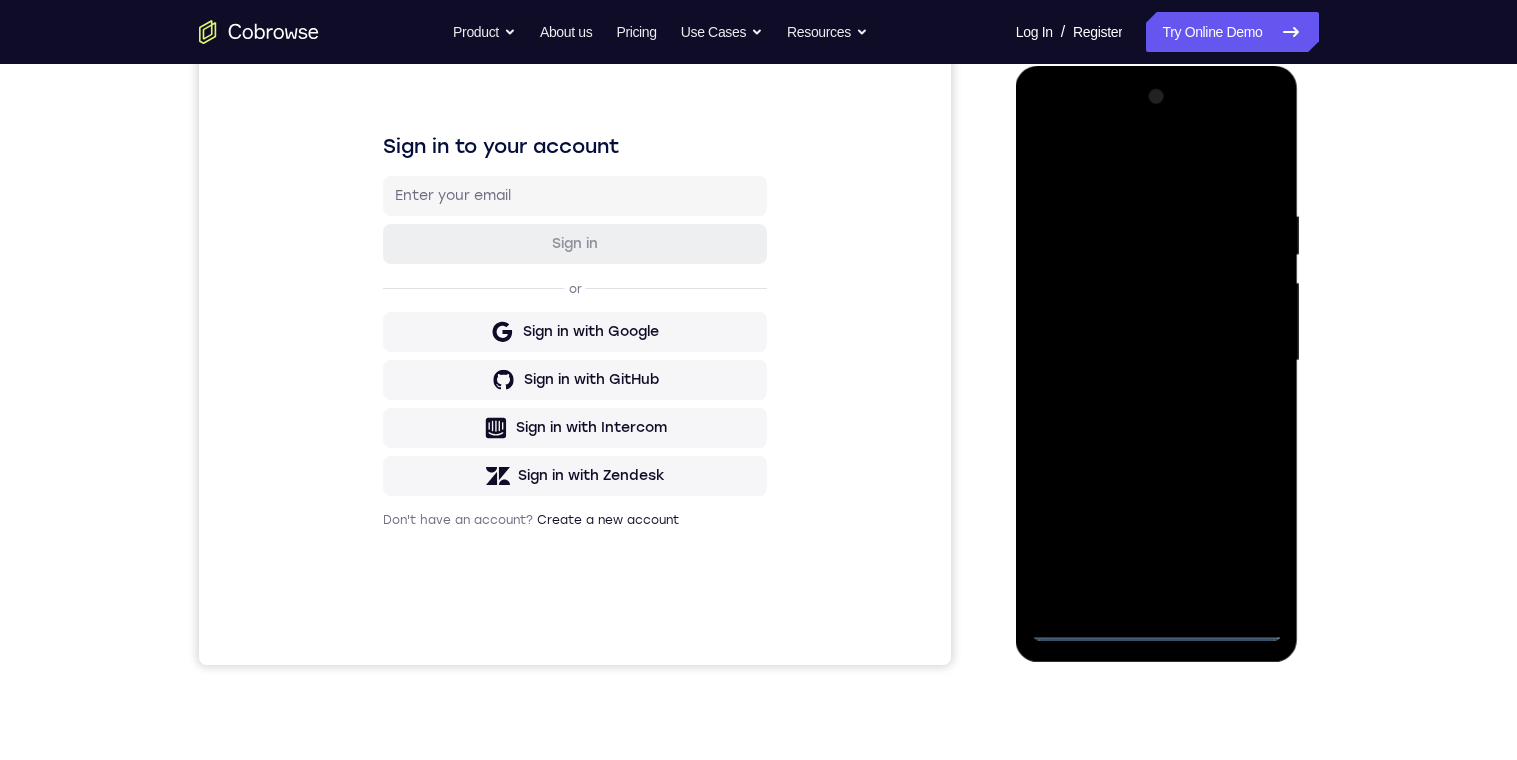 click at bounding box center (1157, 361) 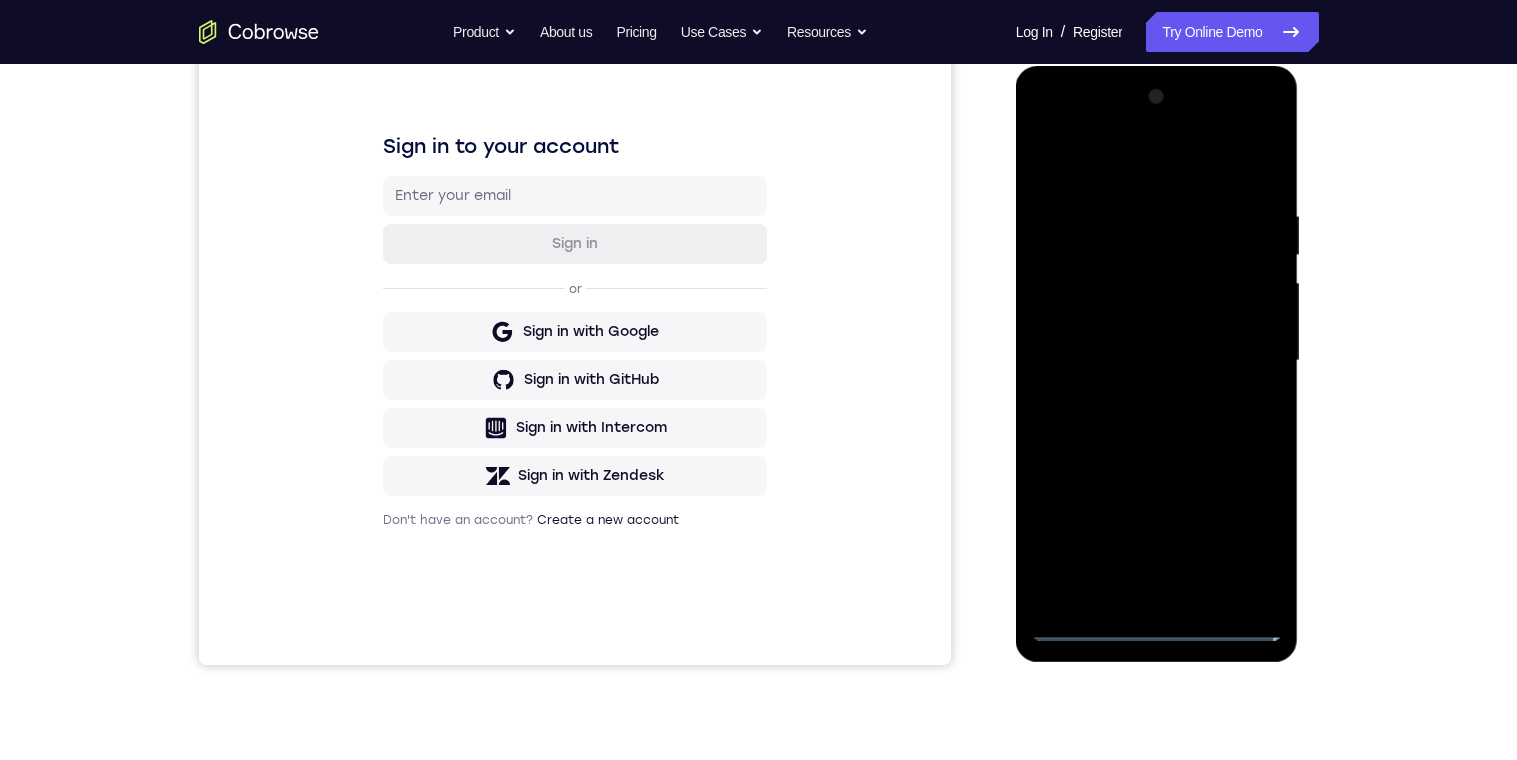 click at bounding box center [1157, 361] 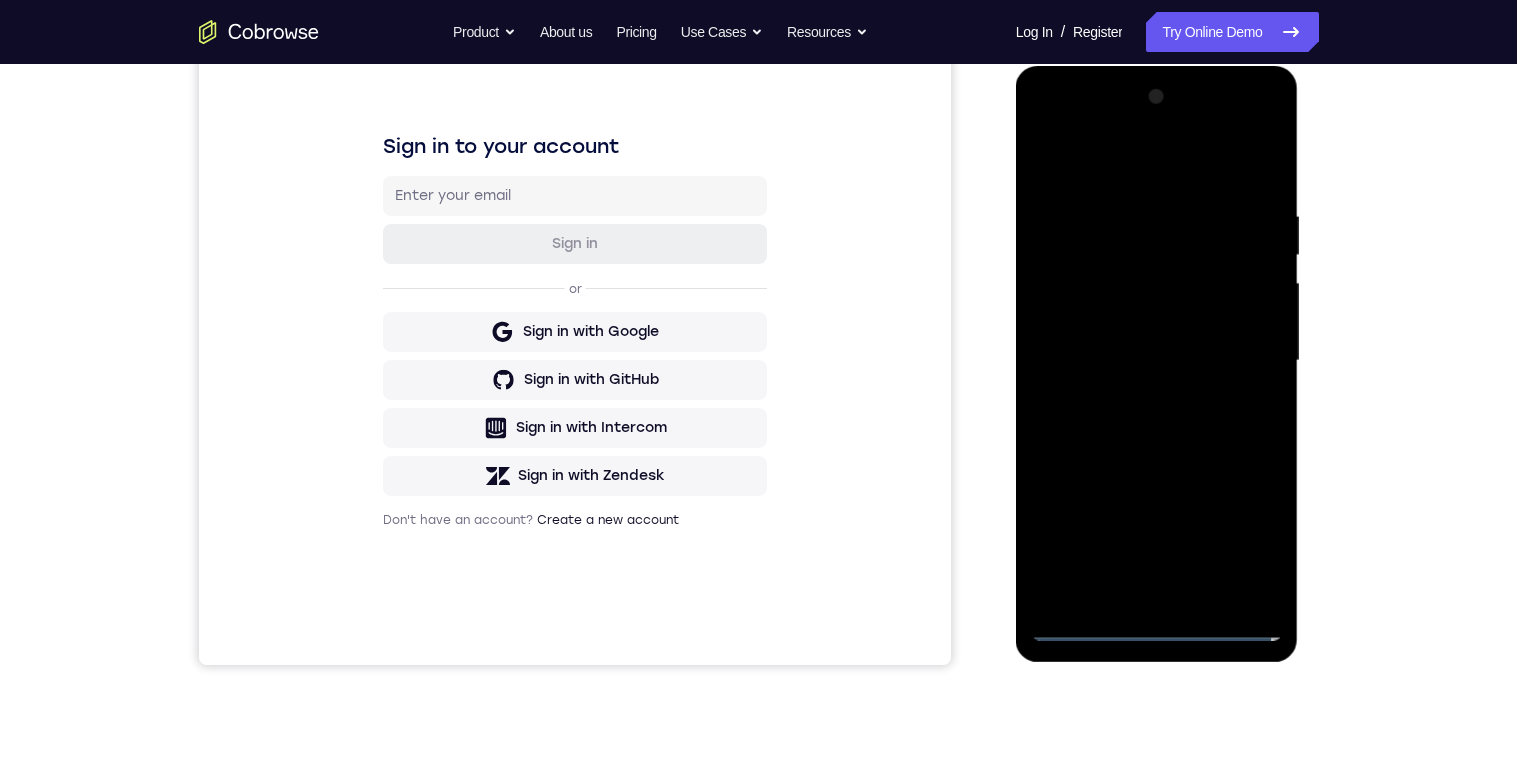 click at bounding box center [1157, 361] 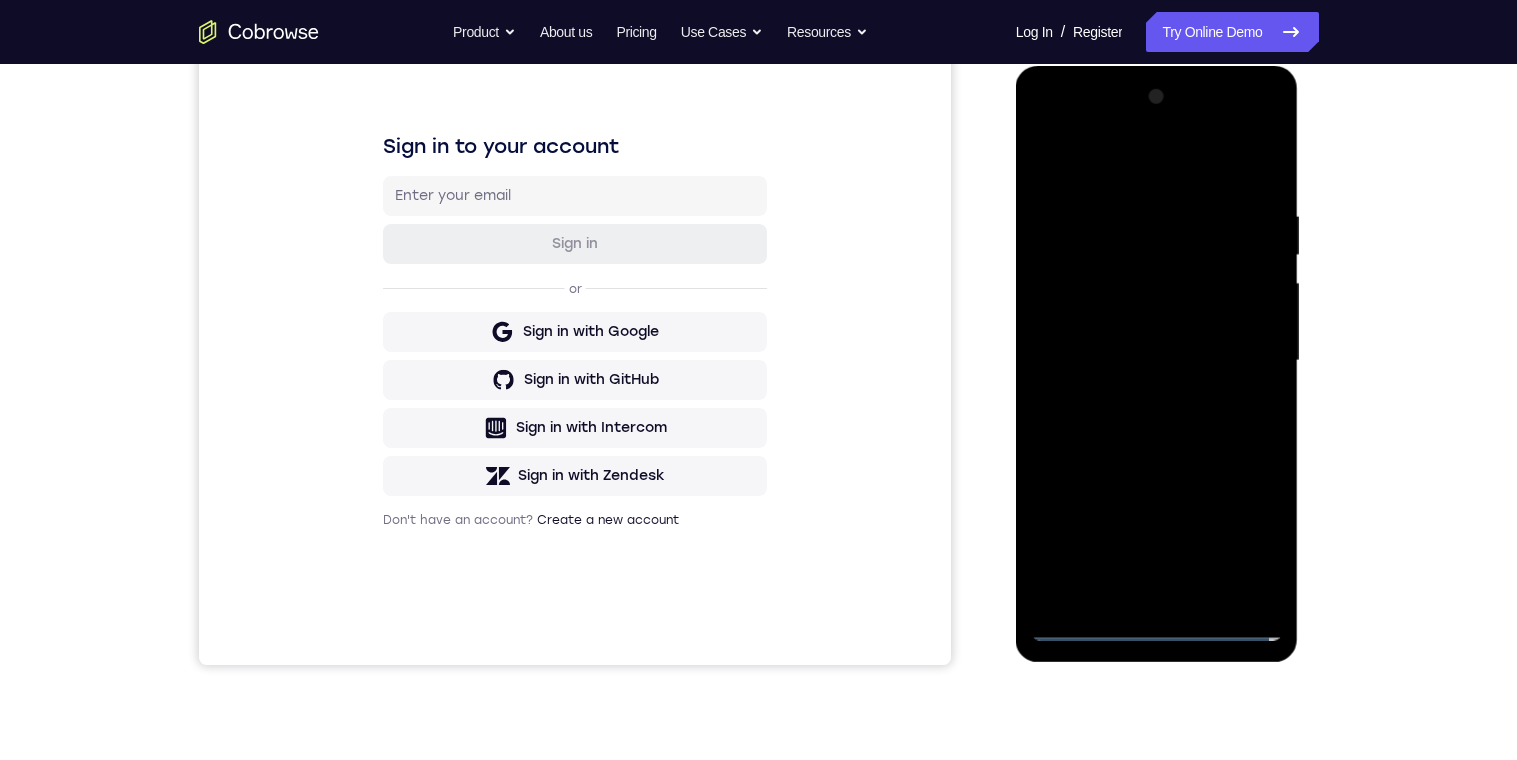 click at bounding box center (1157, 361) 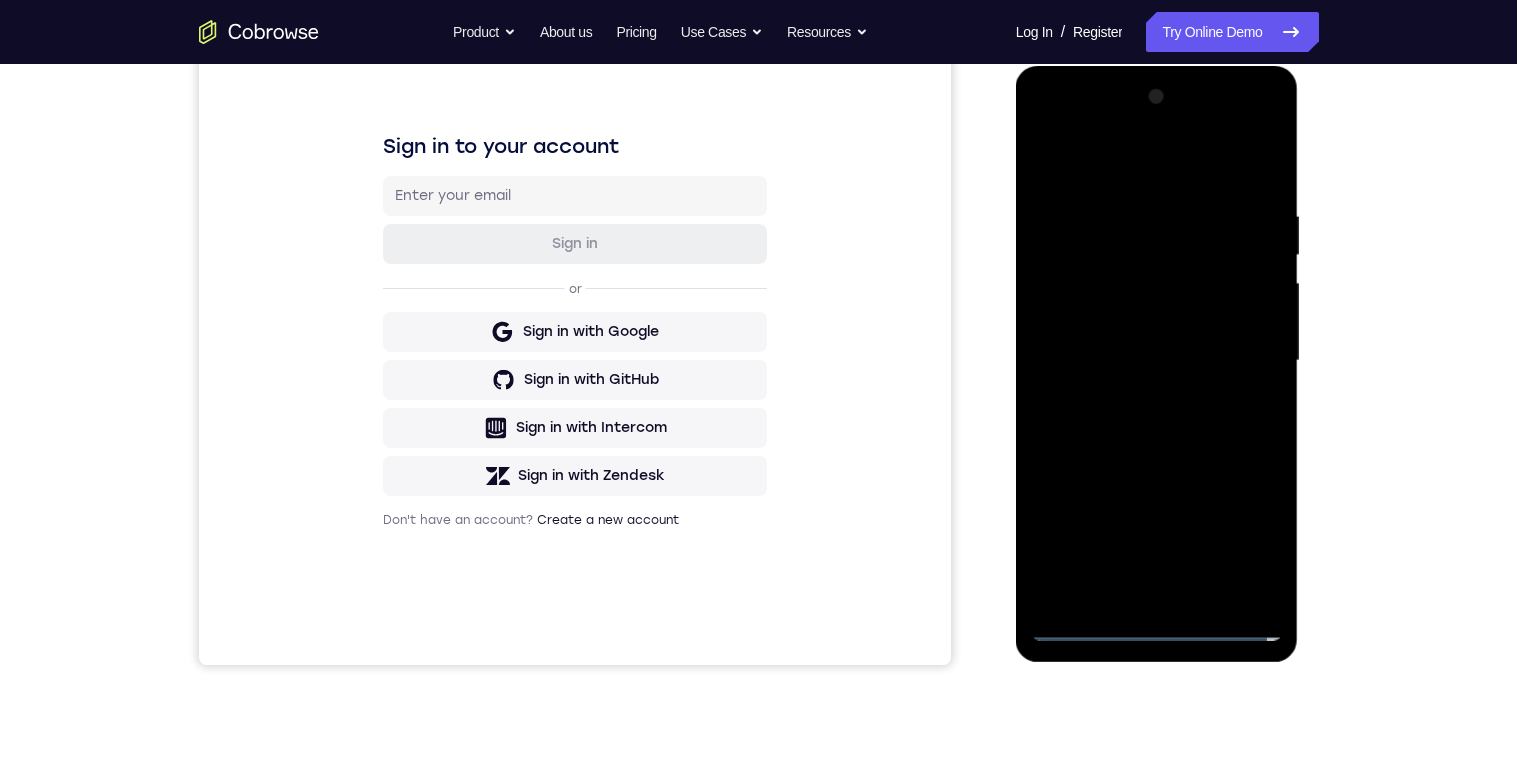 click at bounding box center (1157, 361) 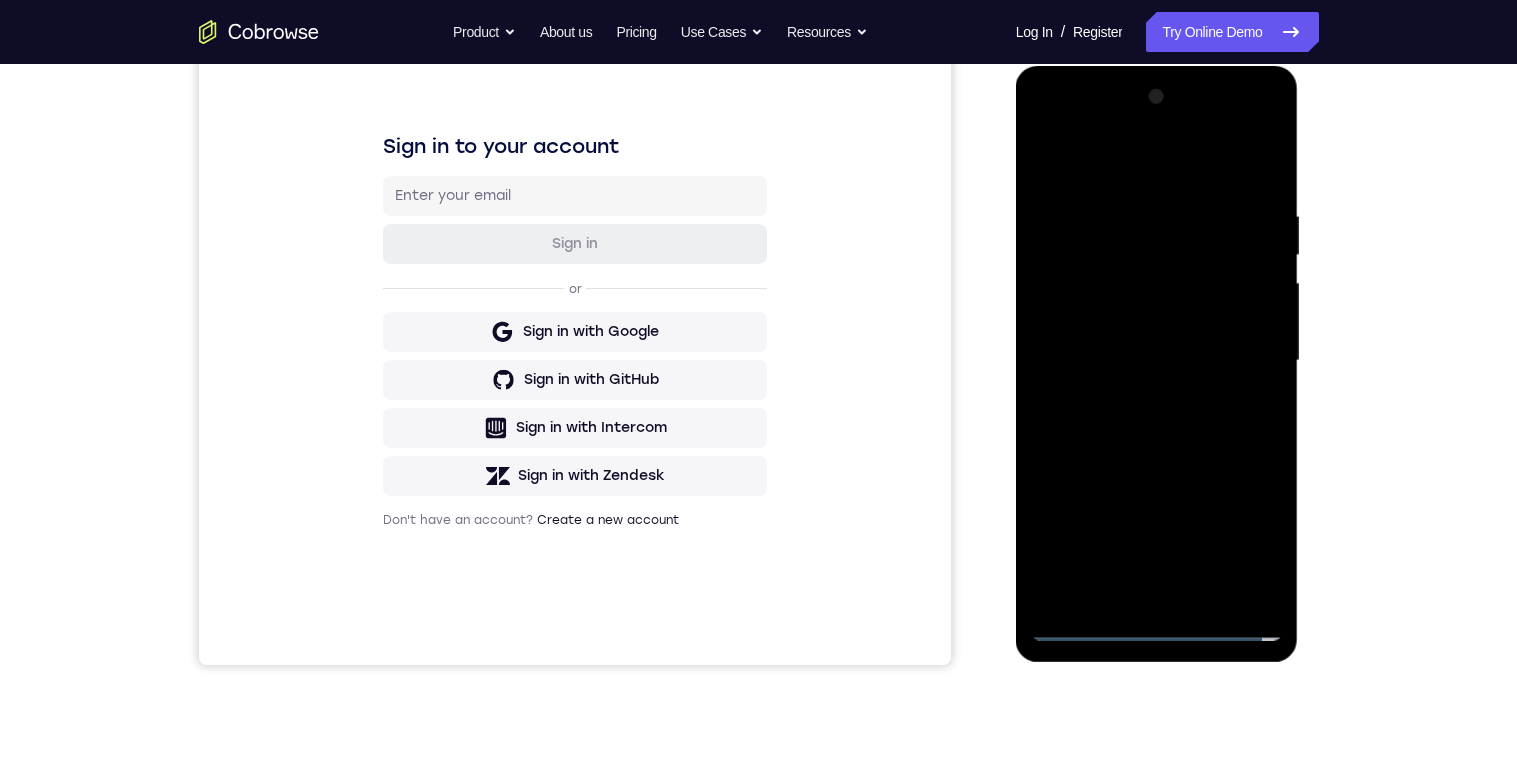 click at bounding box center [1157, 361] 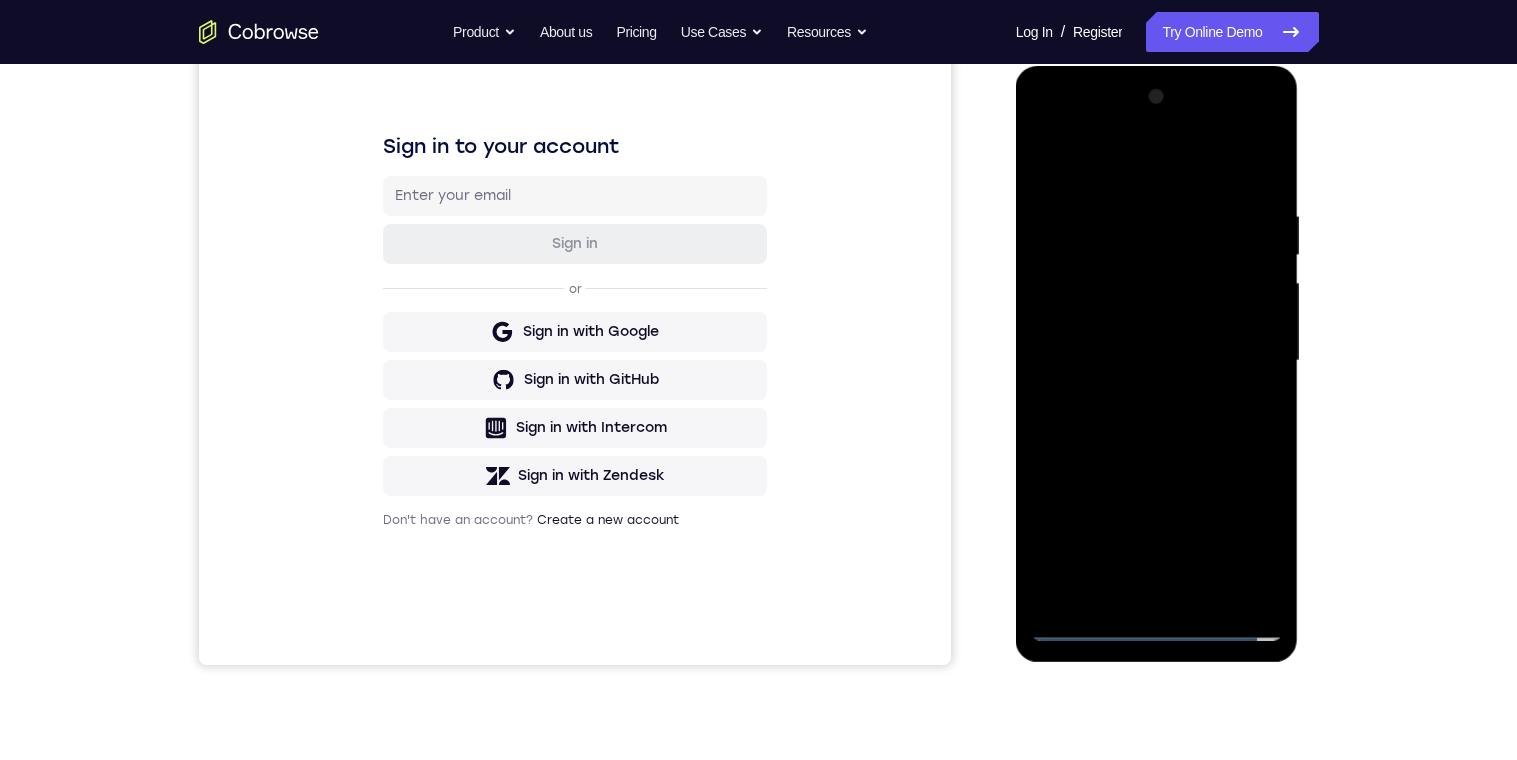 click at bounding box center (1157, 361) 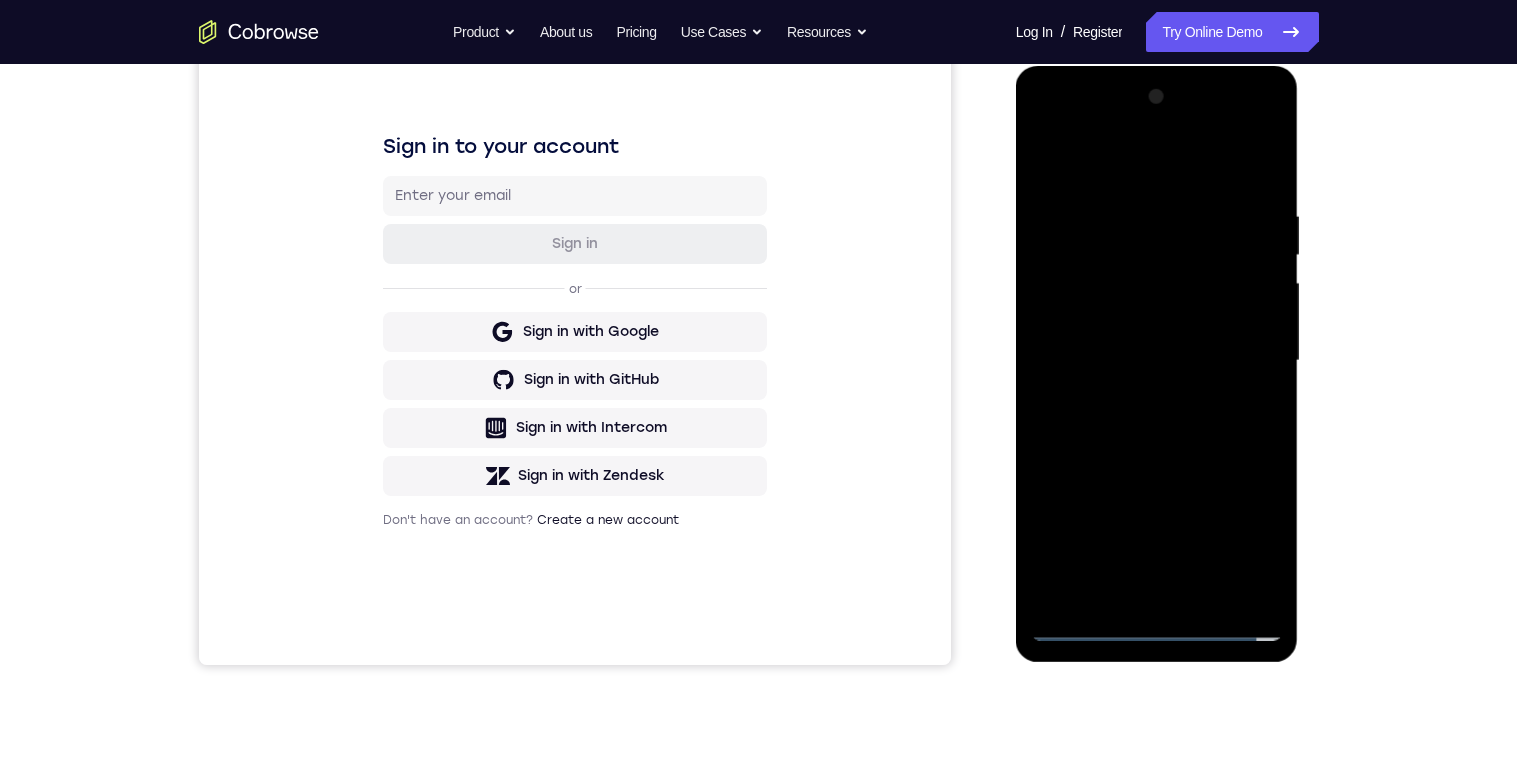 click at bounding box center [1157, 361] 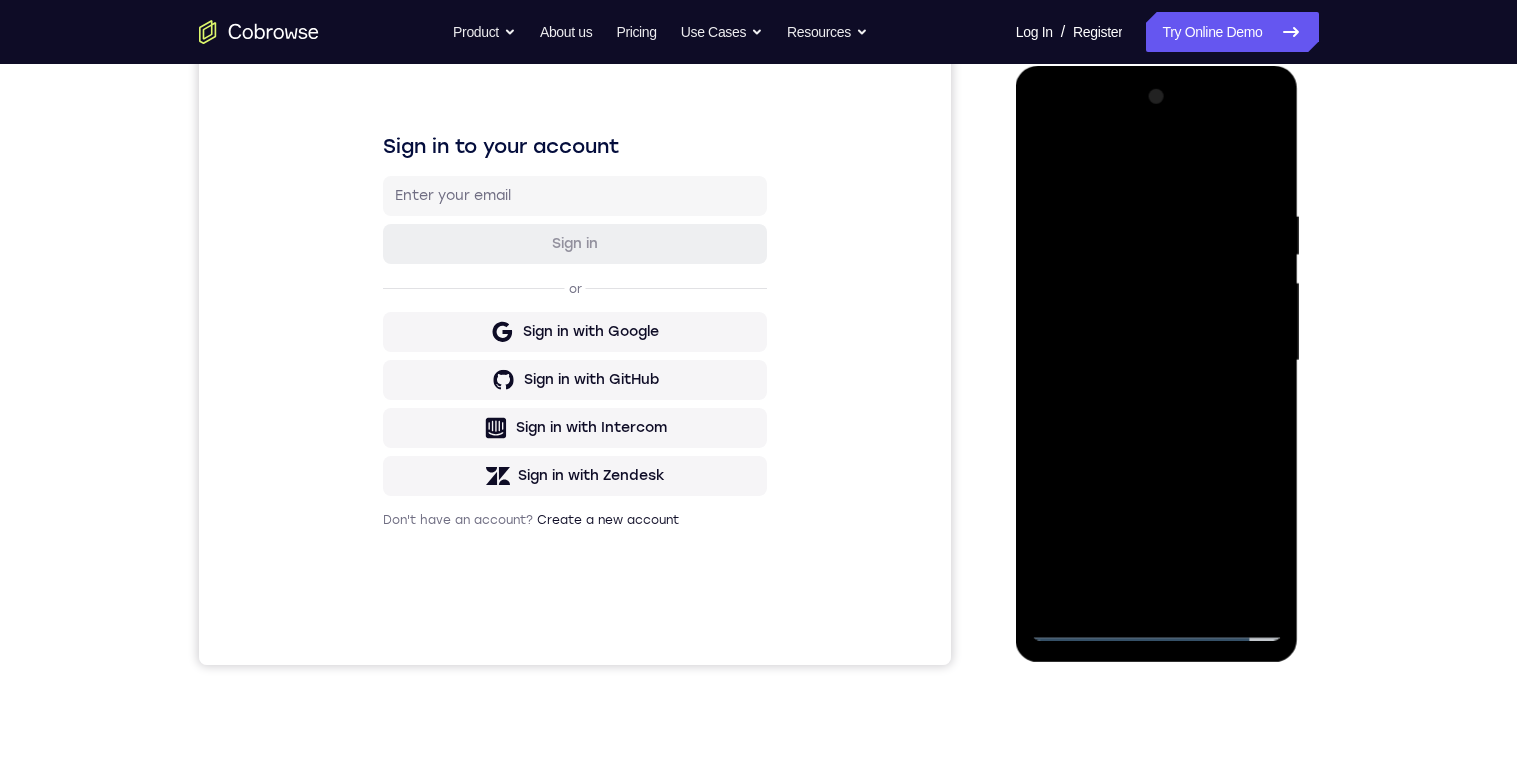 click at bounding box center [1157, 361] 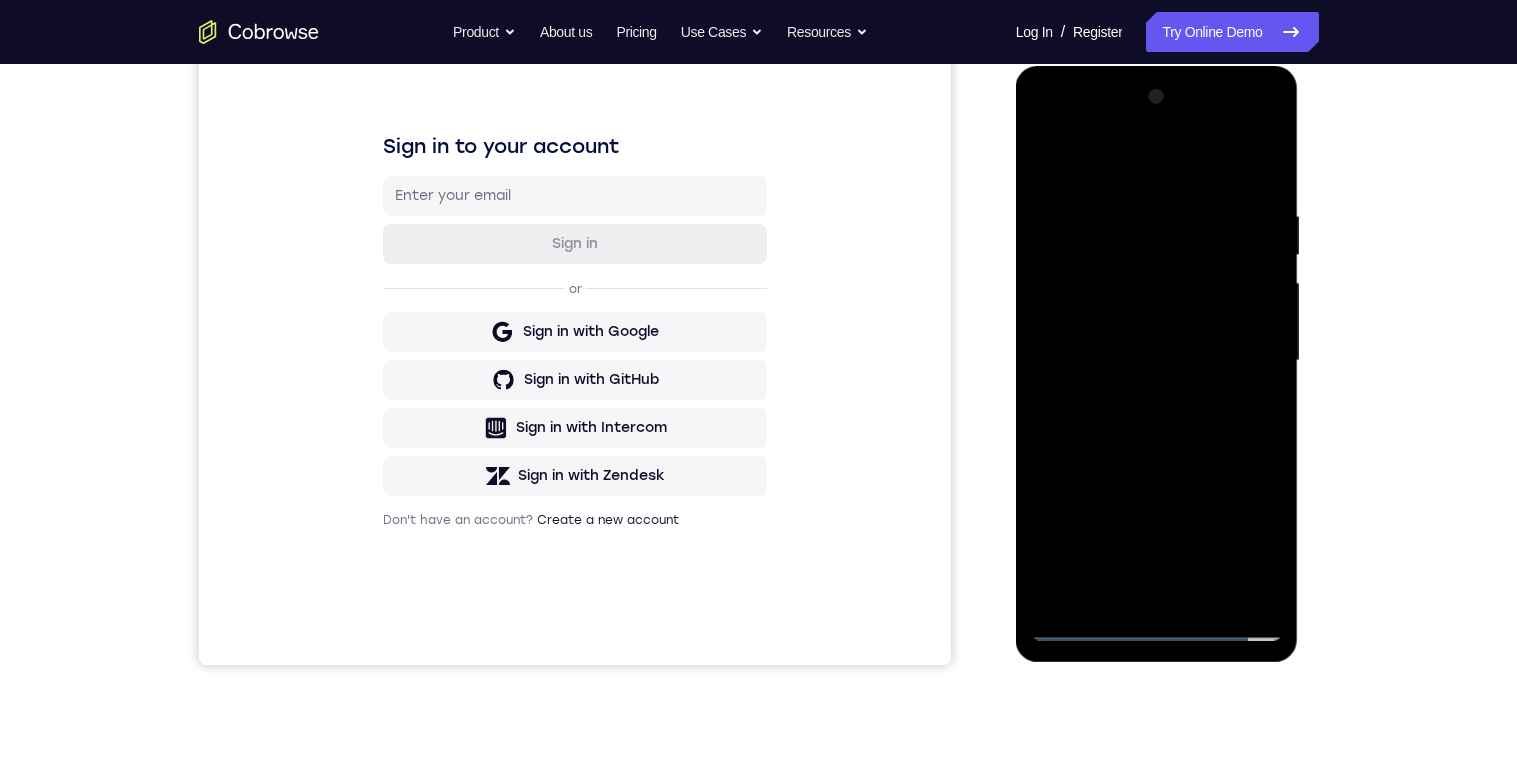 click at bounding box center [1157, 361] 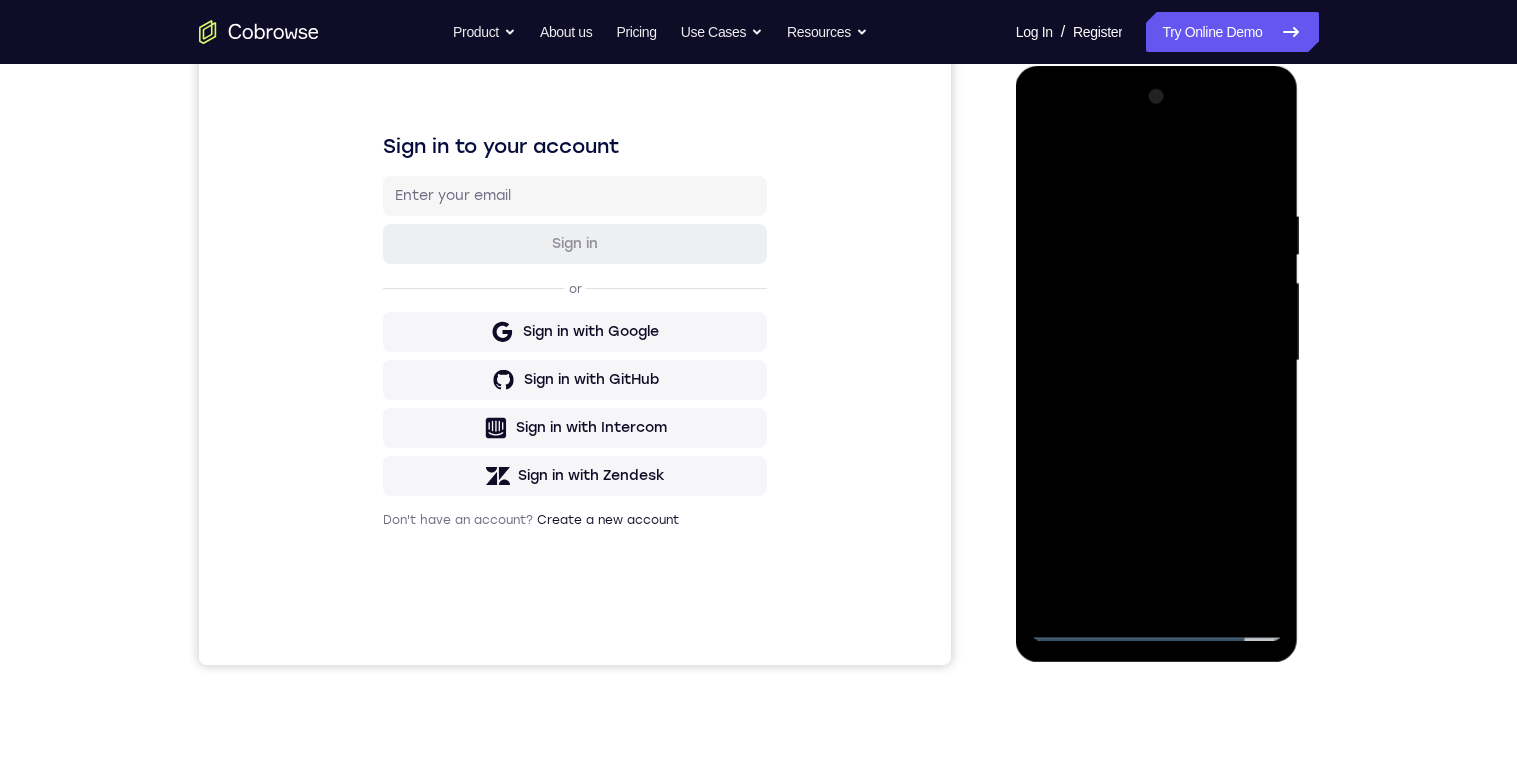 click at bounding box center (1157, 361) 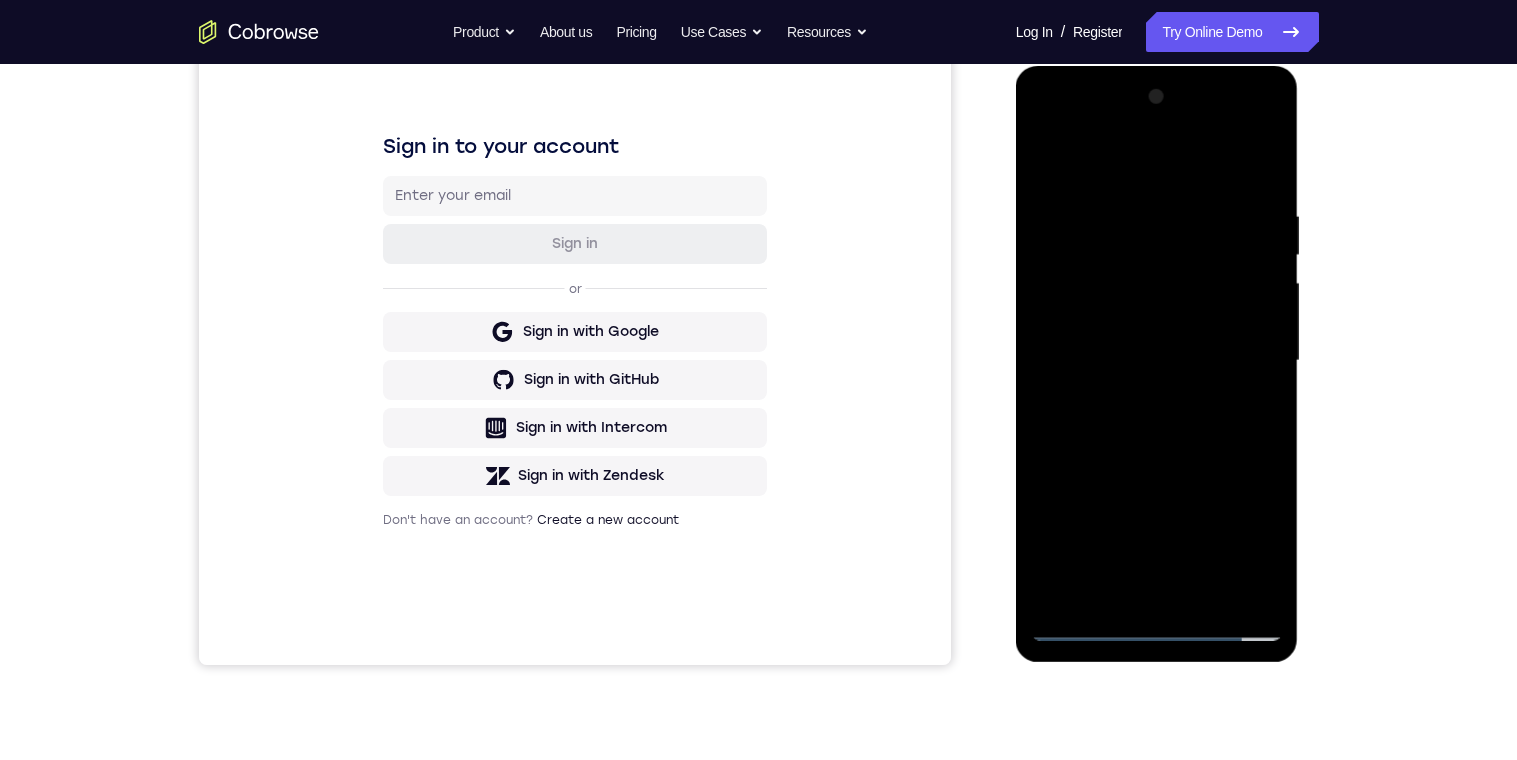 click at bounding box center [1157, 361] 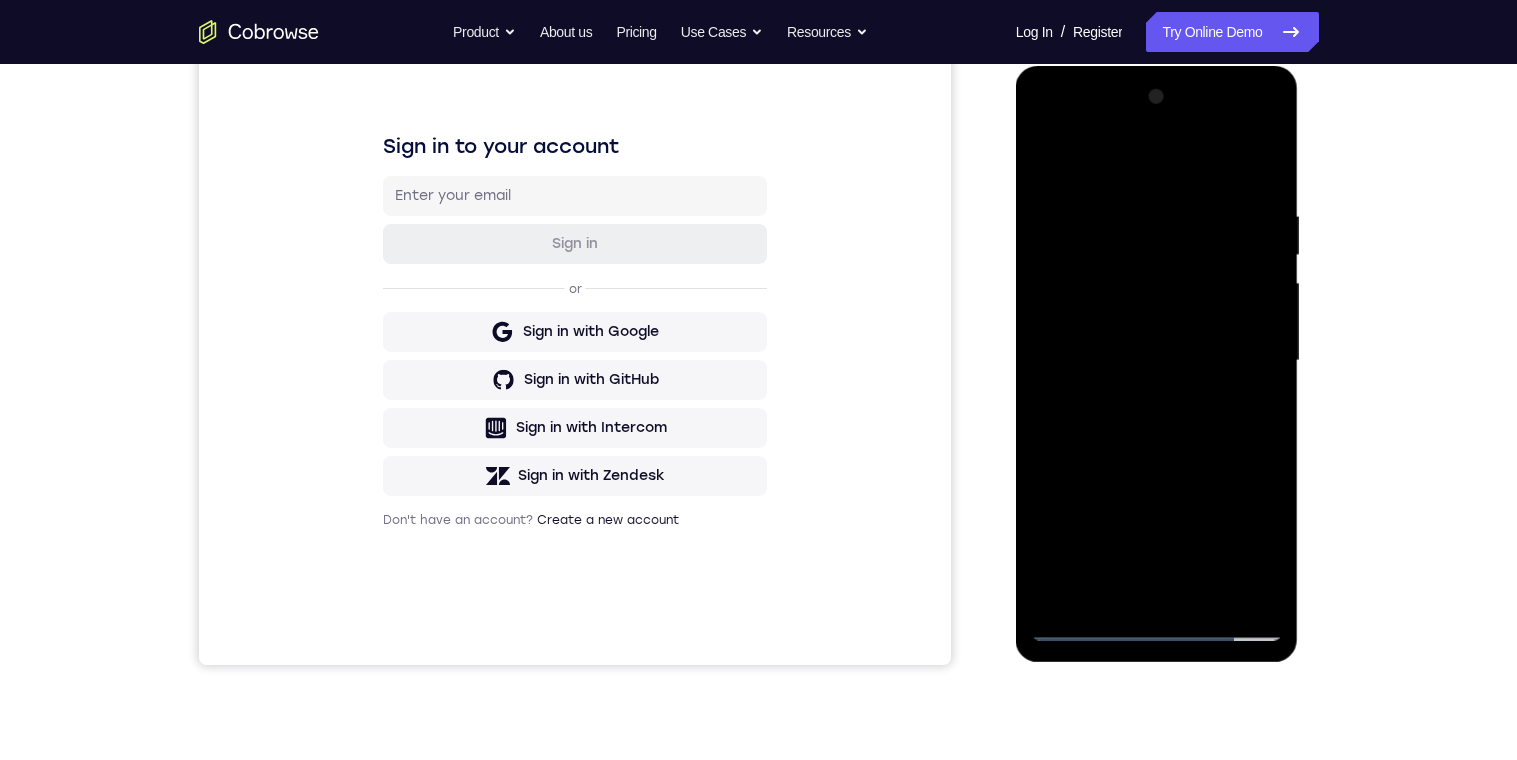 click at bounding box center (1157, 361) 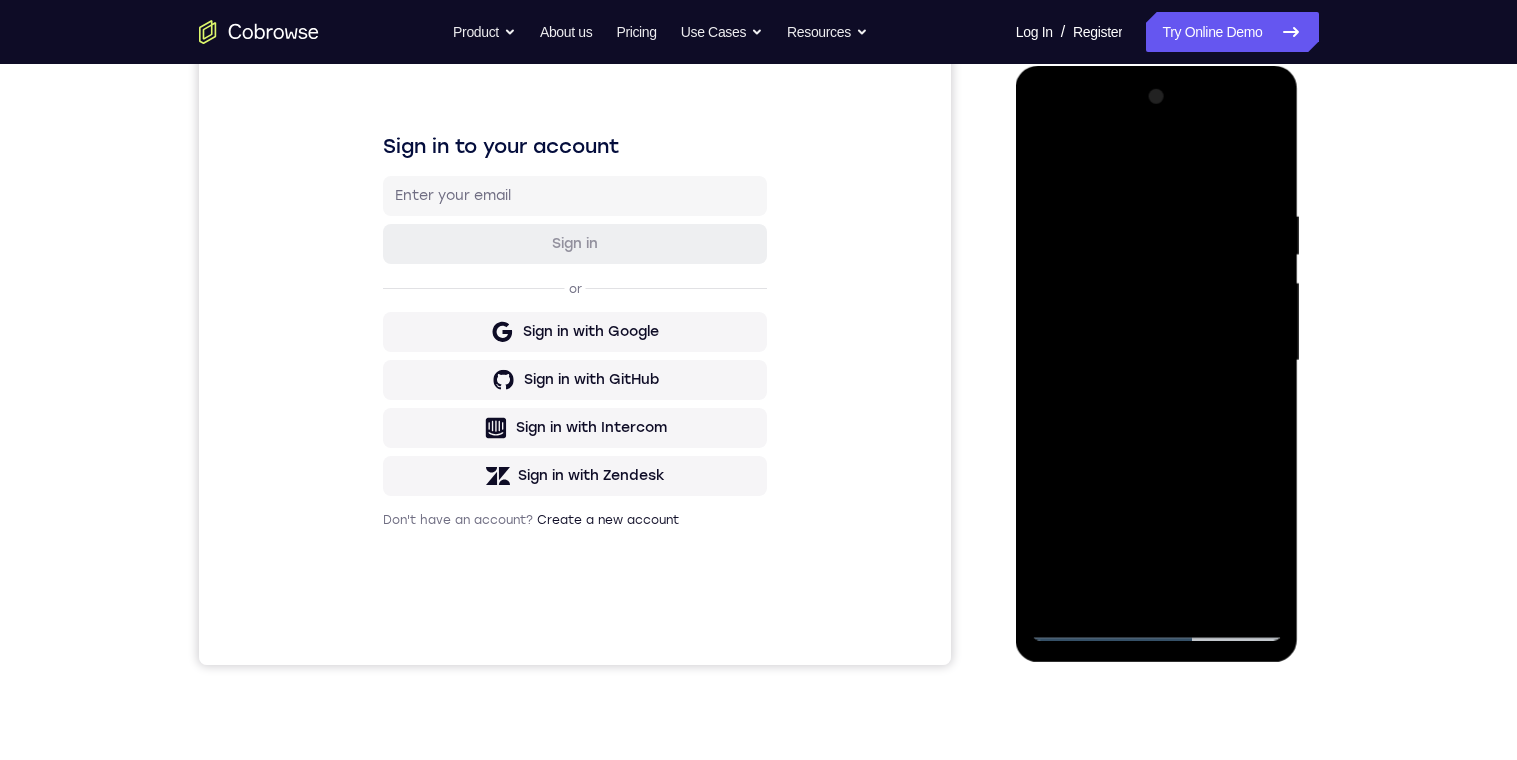 click at bounding box center (1157, 361) 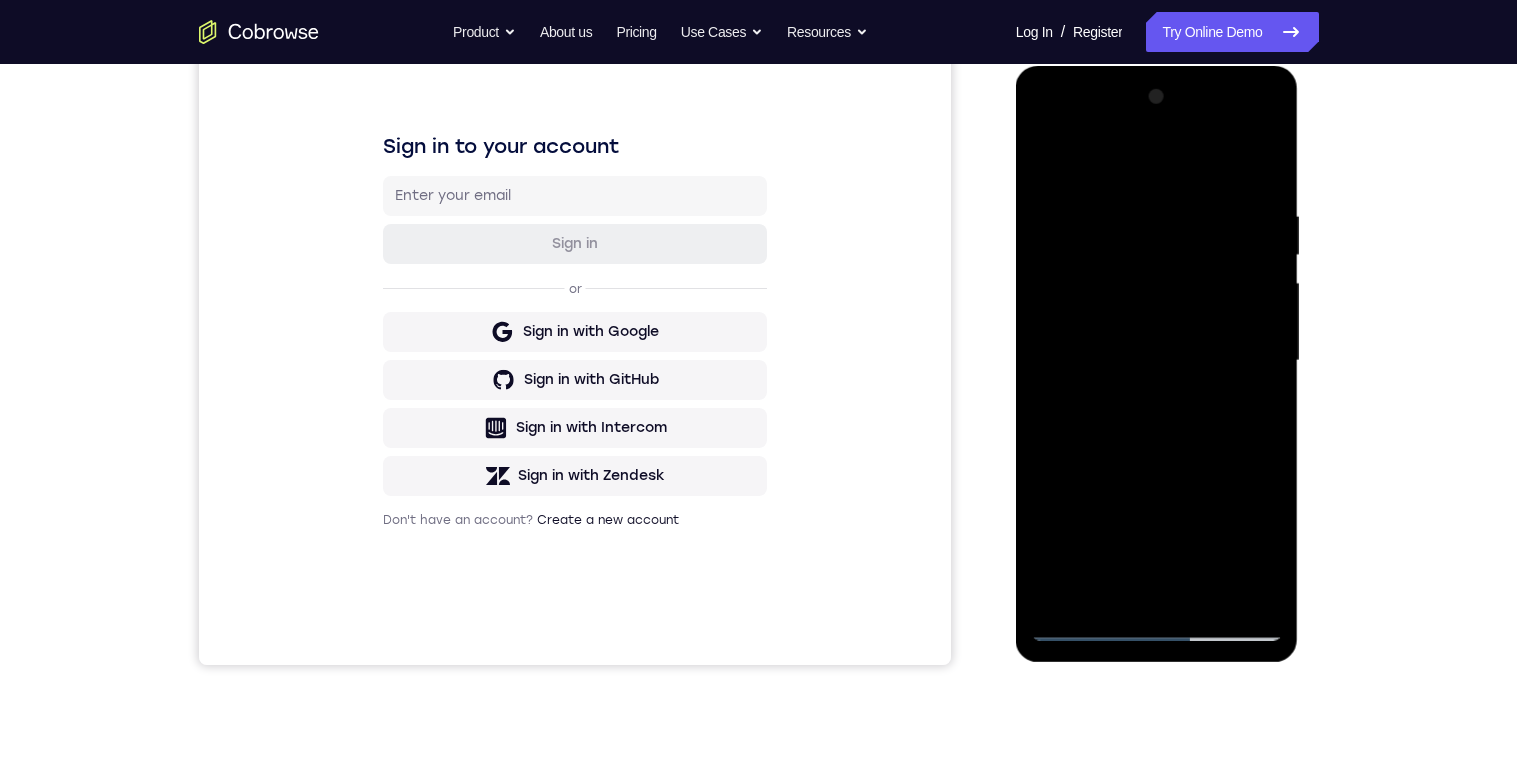 click at bounding box center (1157, 361) 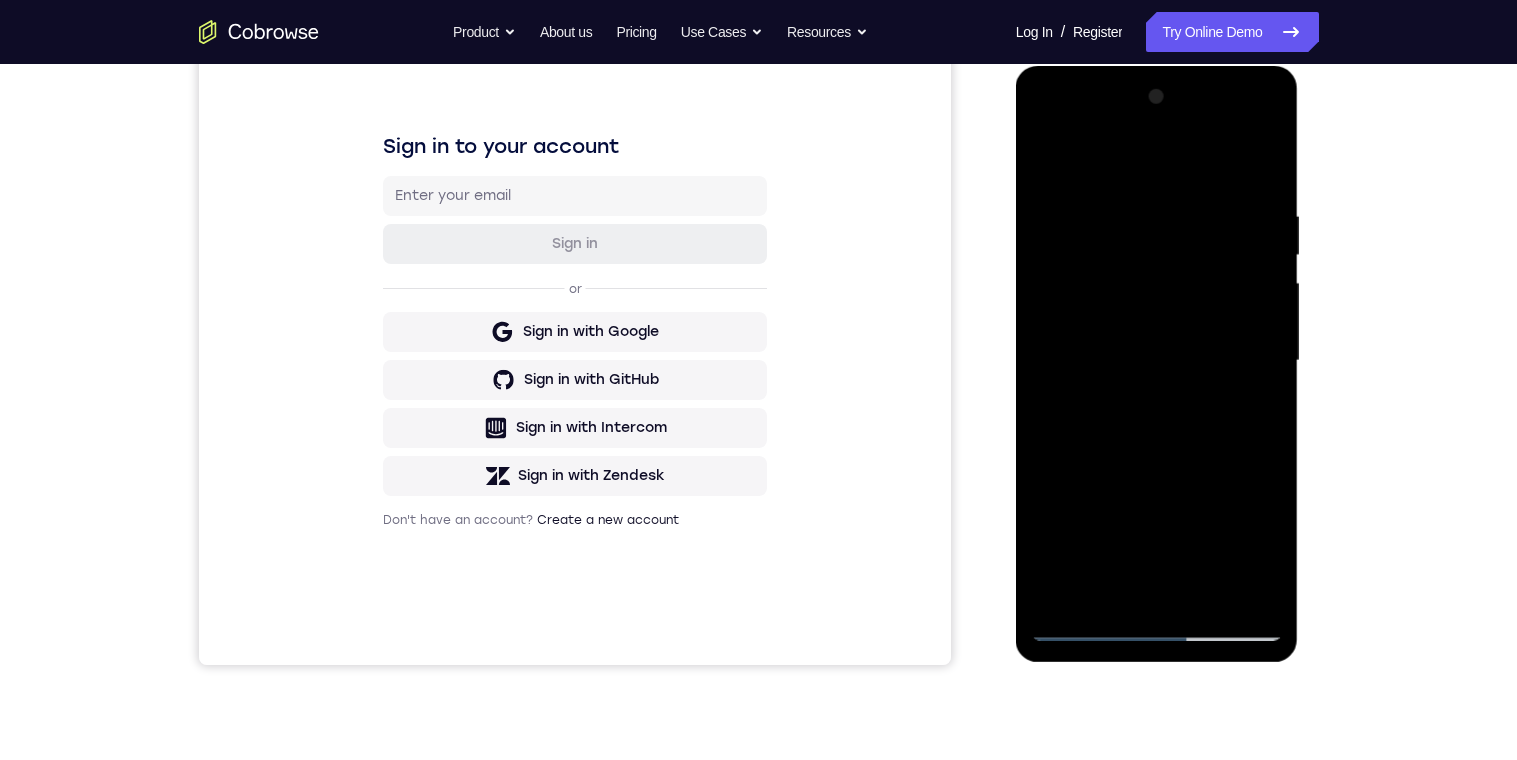click at bounding box center (1157, 361) 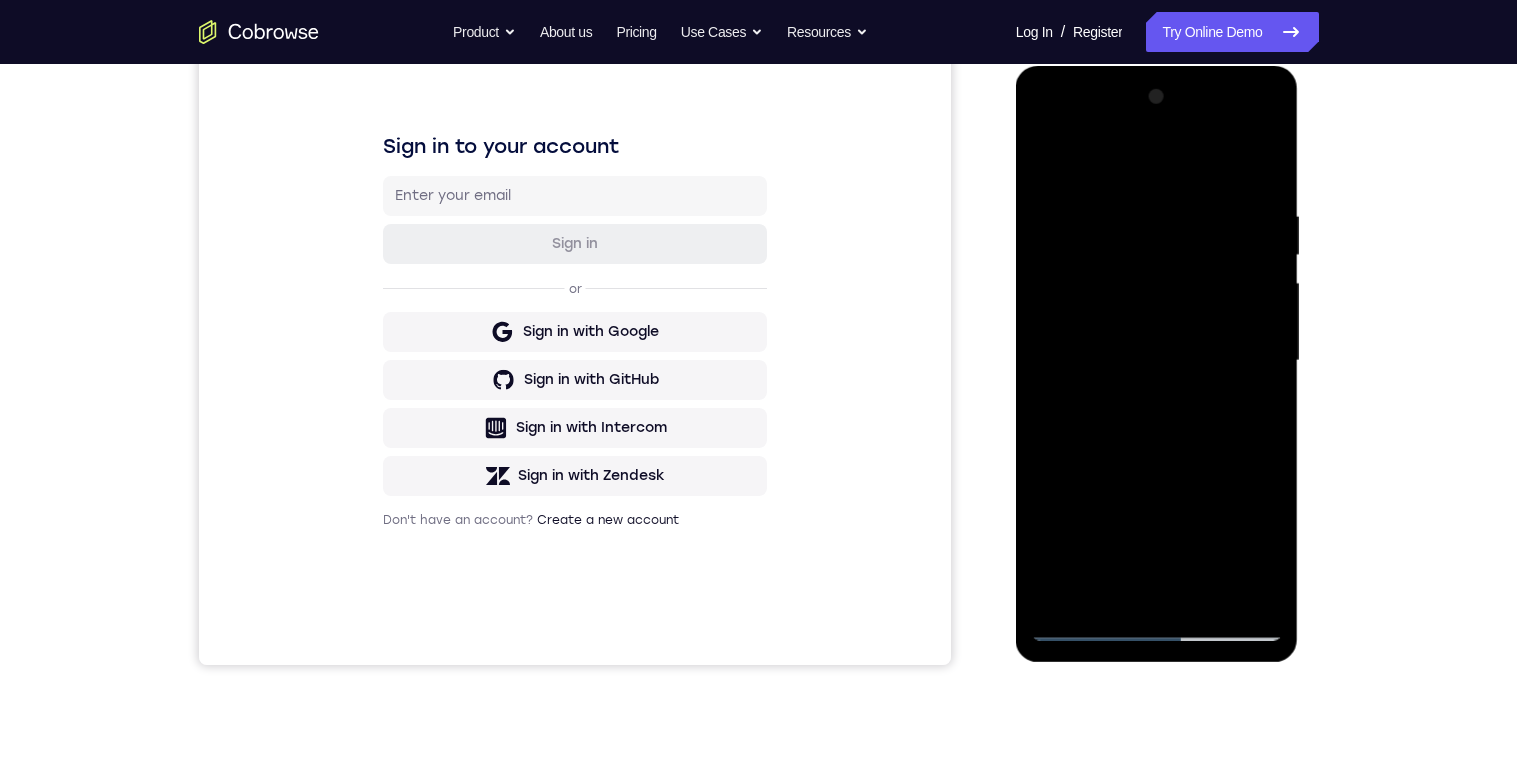 click at bounding box center (1157, 361) 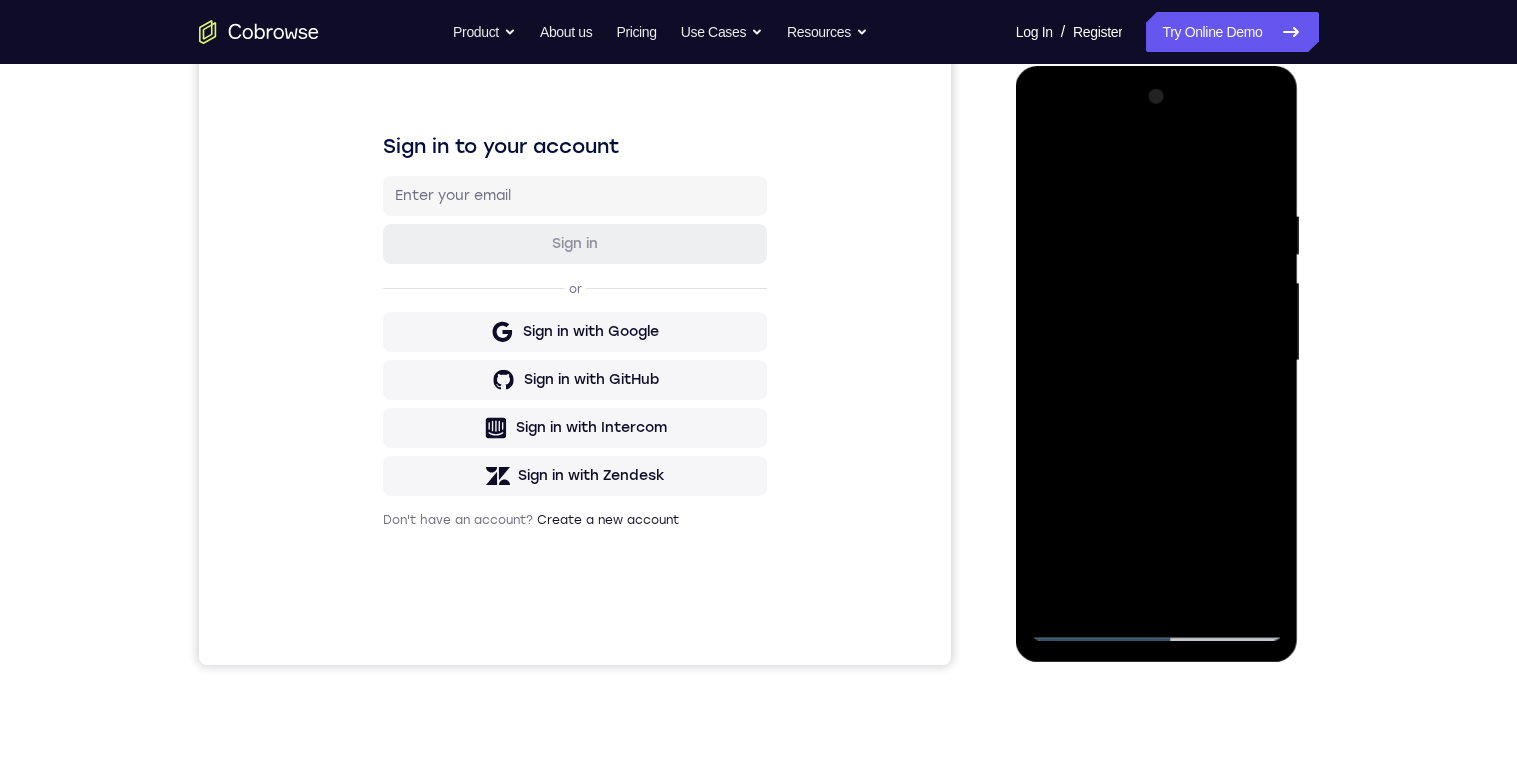 click at bounding box center (1157, 361) 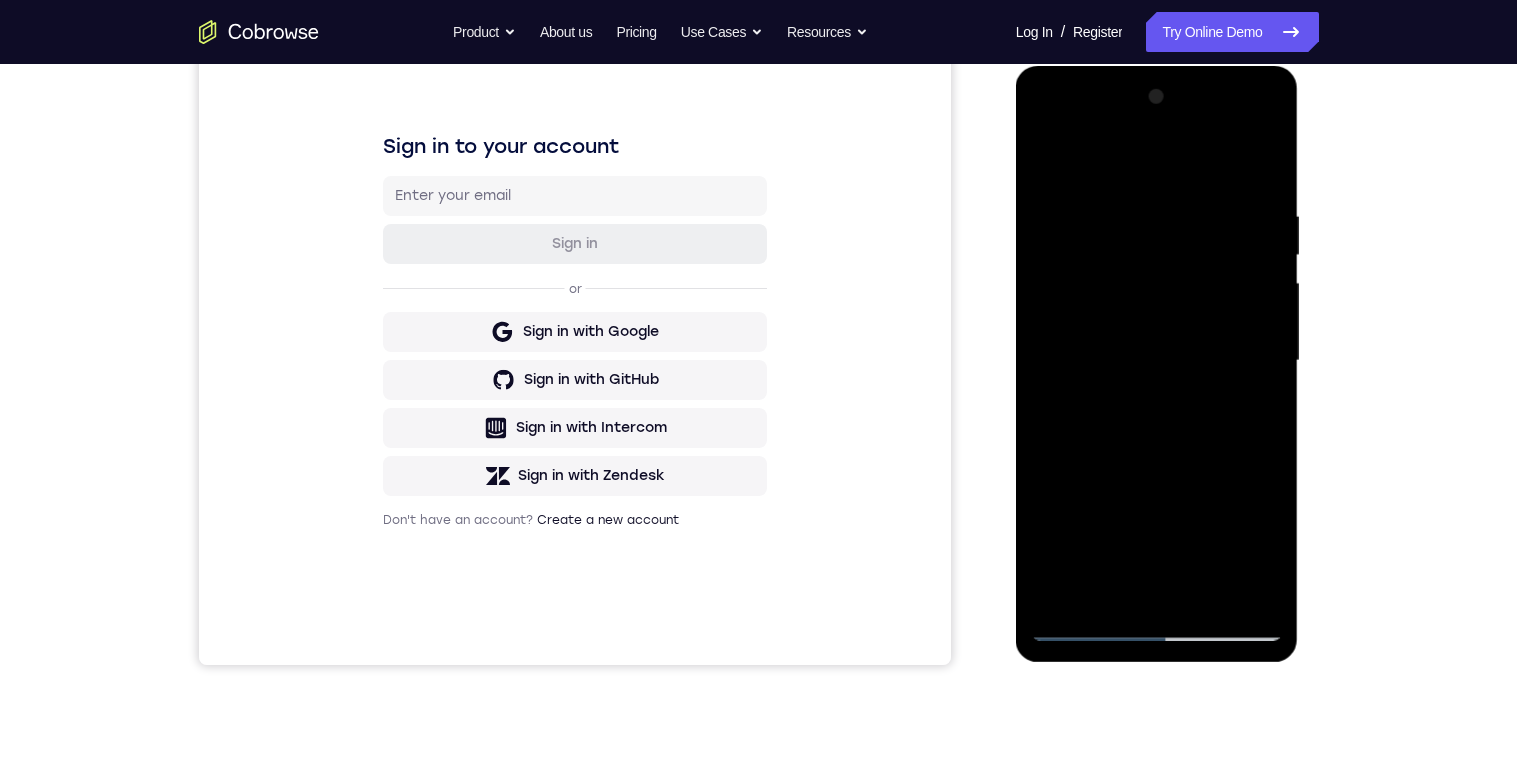 click at bounding box center (1157, 361) 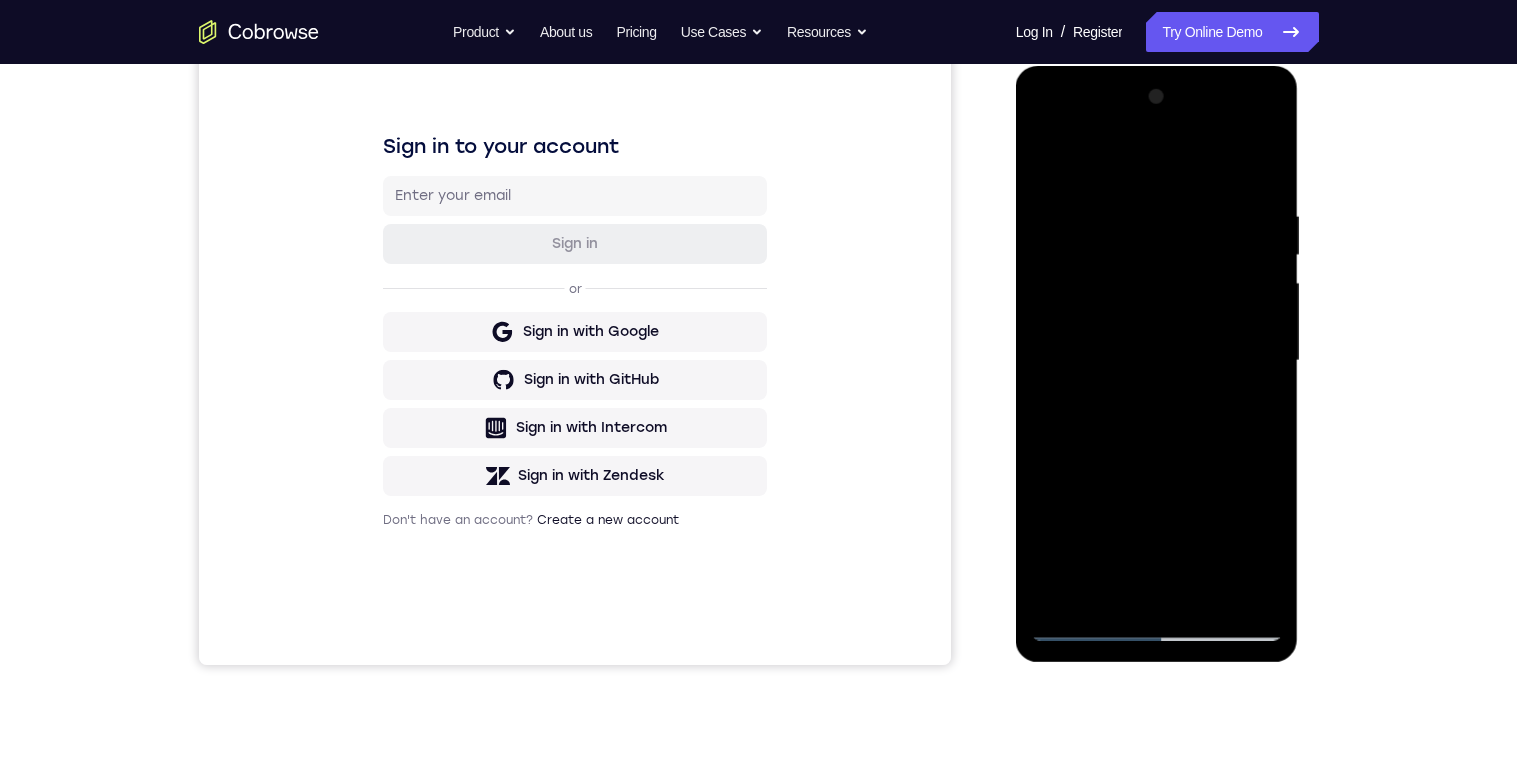 click at bounding box center (1157, 361) 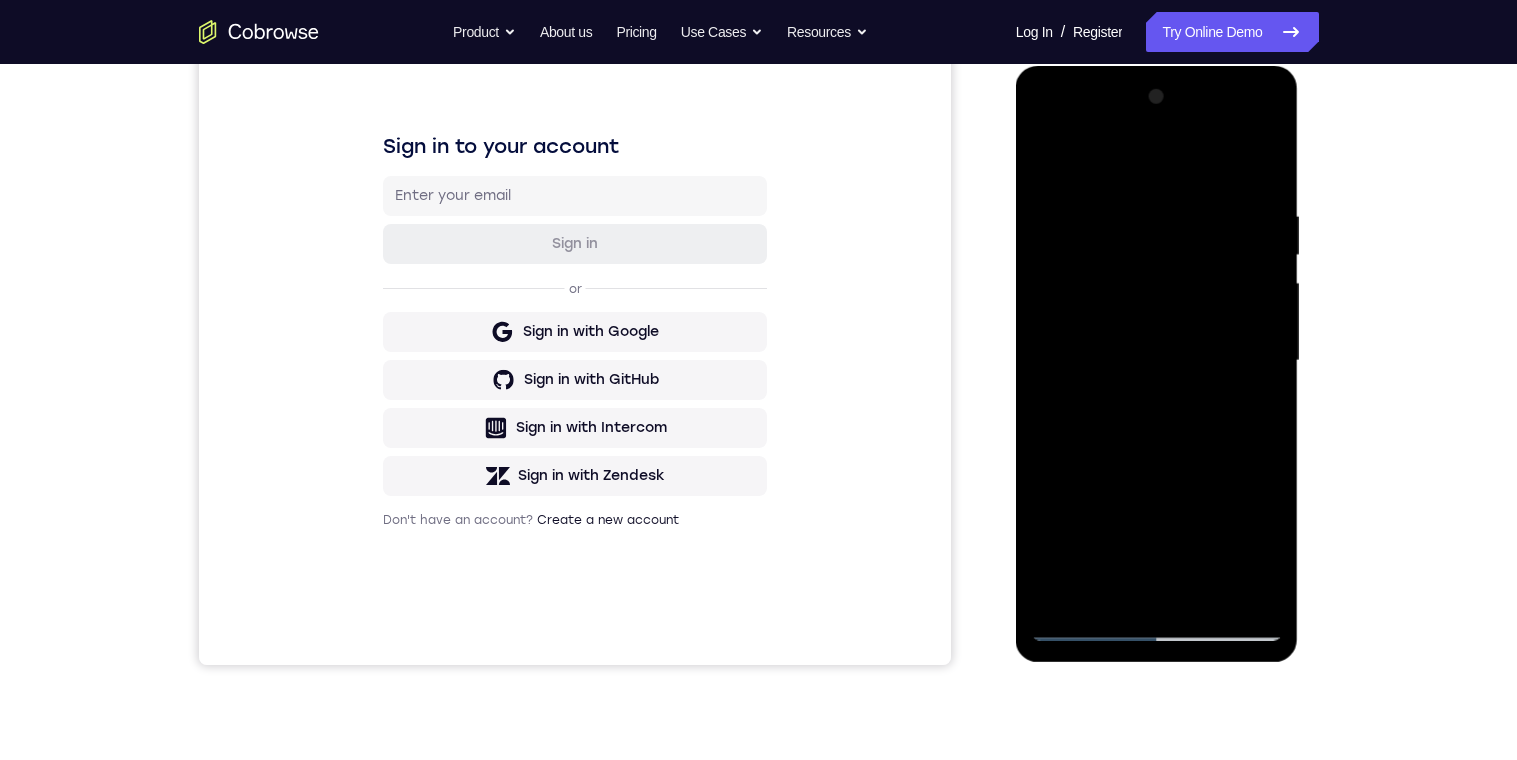 click at bounding box center (1157, 361) 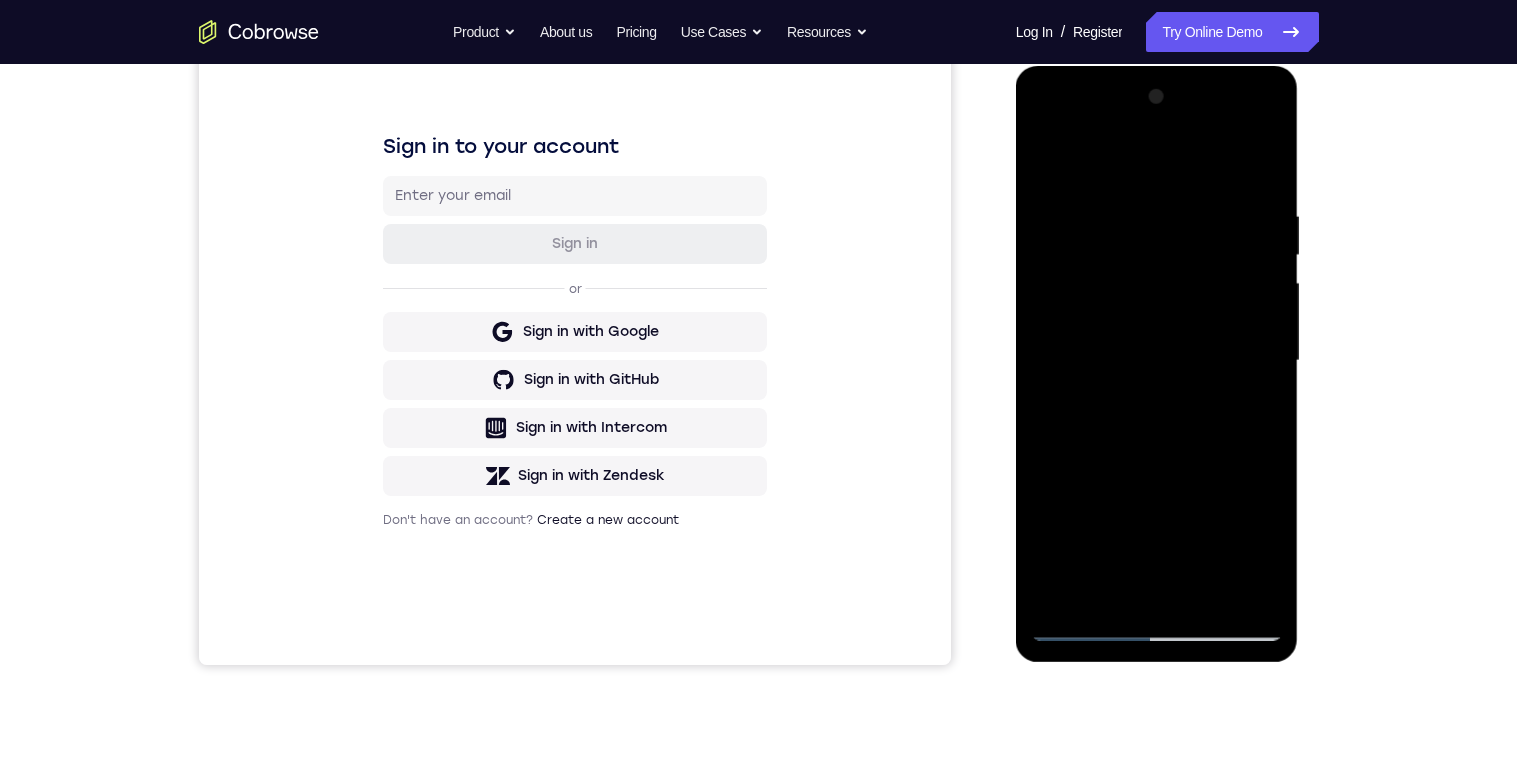 click at bounding box center (1157, 361) 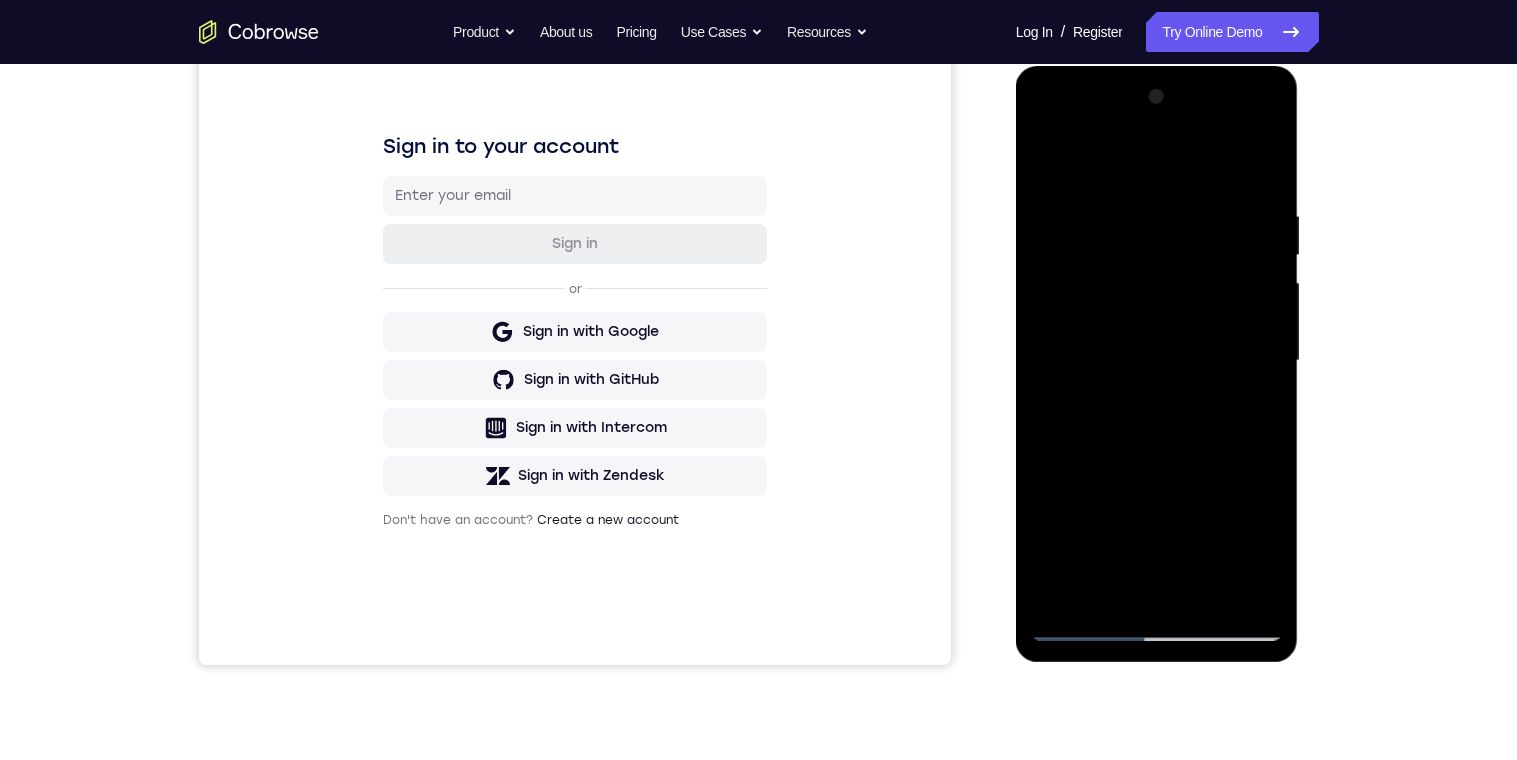 click at bounding box center (1157, 361) 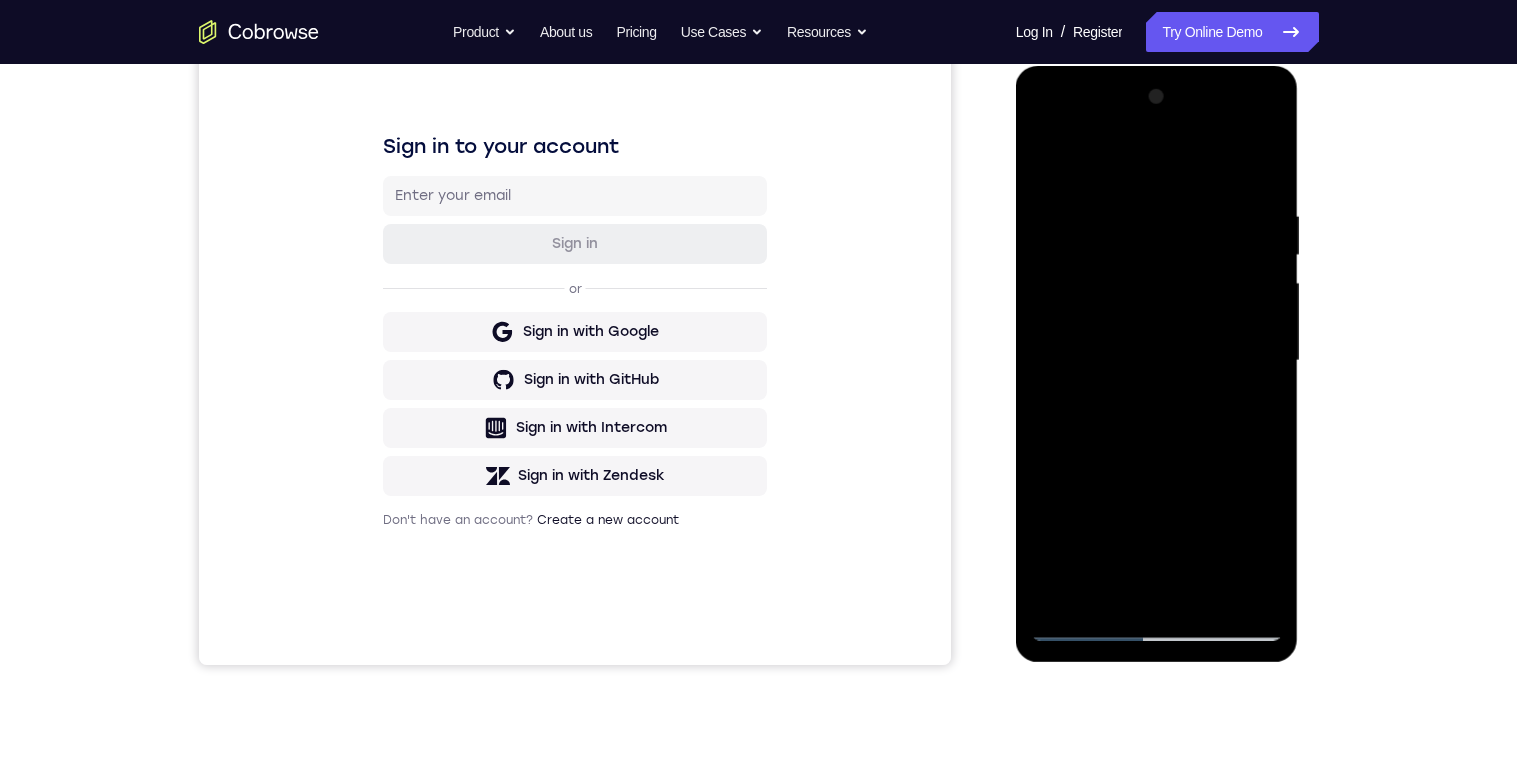 click at bounding box center [1157, 361] 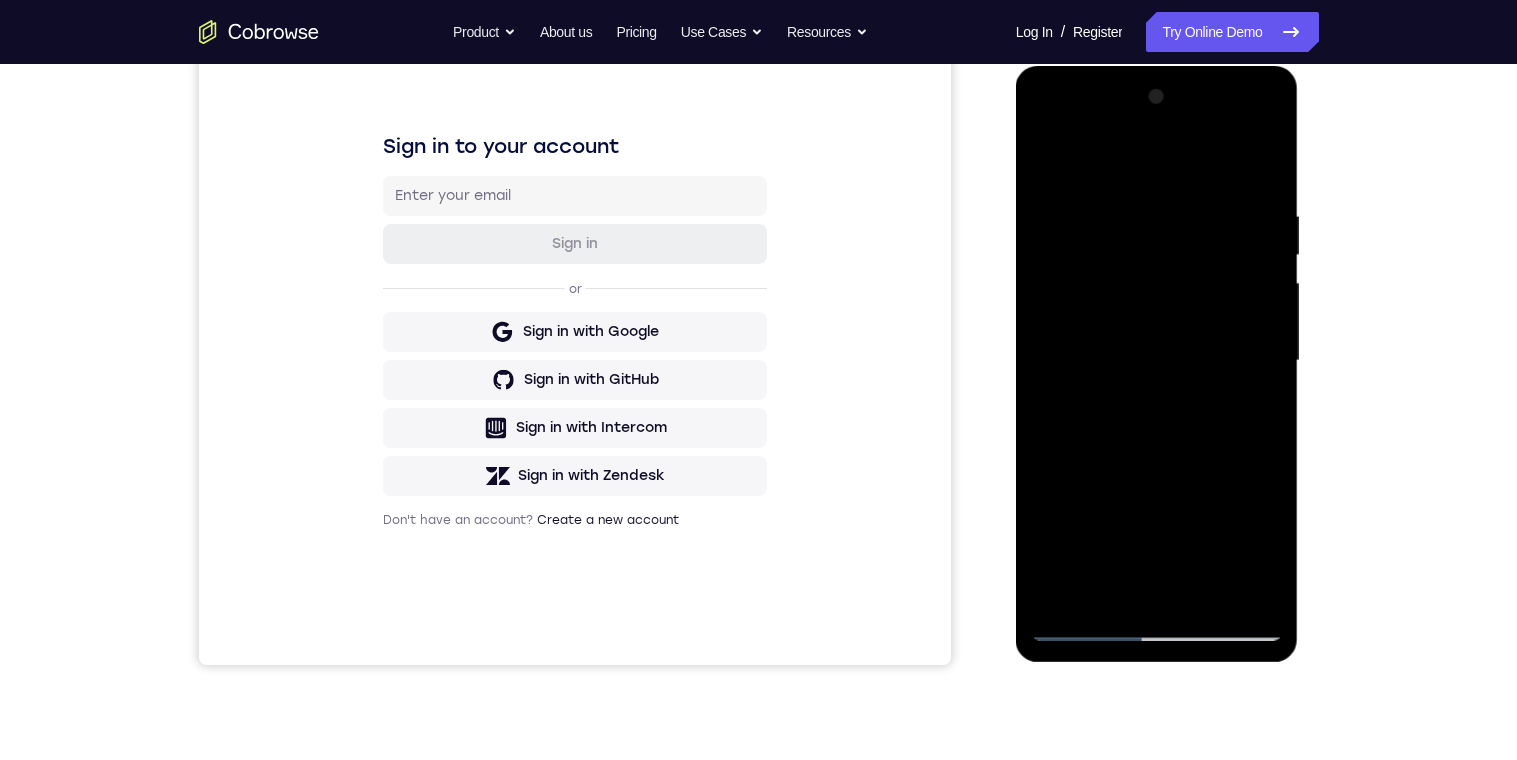 click at bounding box center [1157, 361] 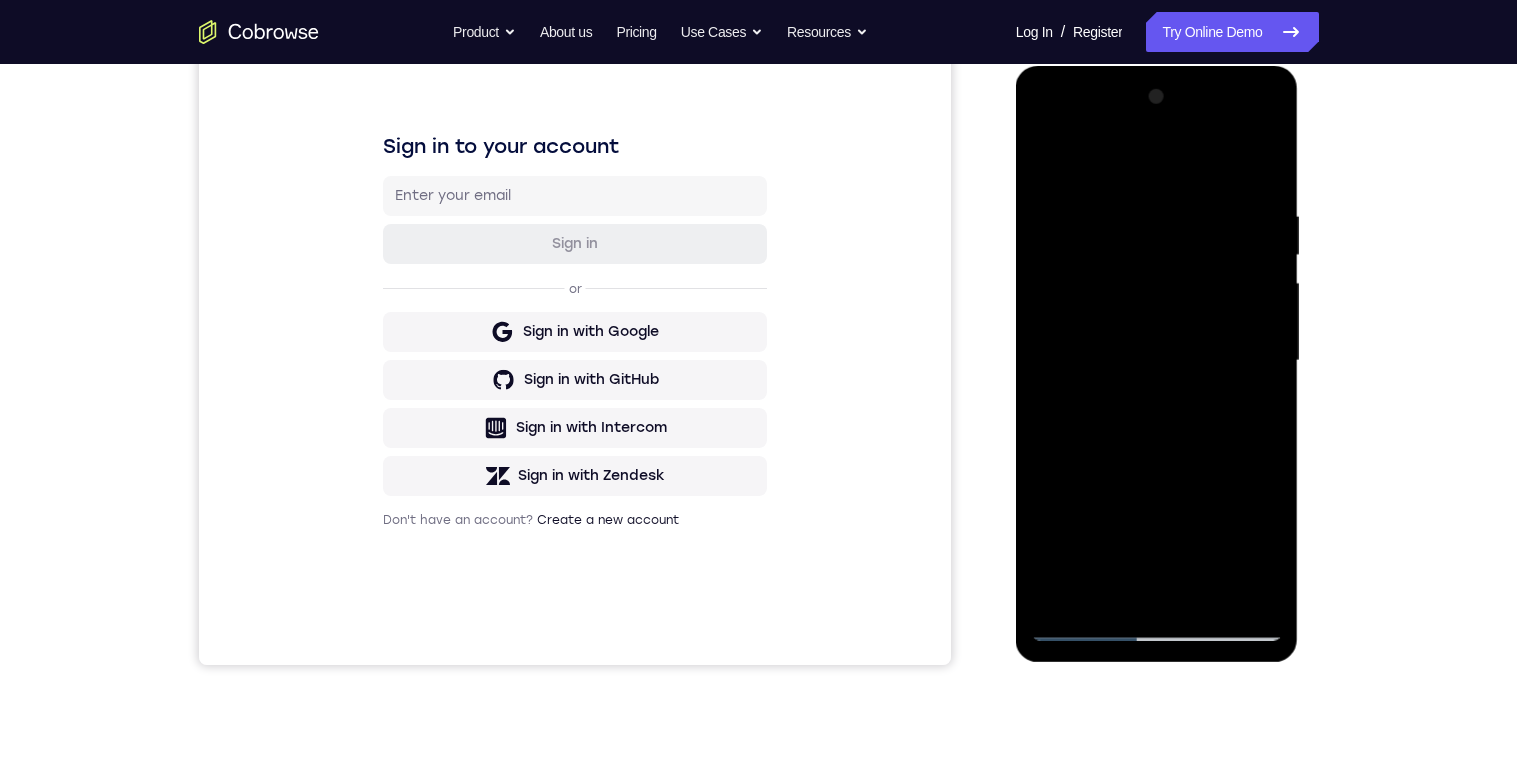 click at bounding box center (1157, 361) 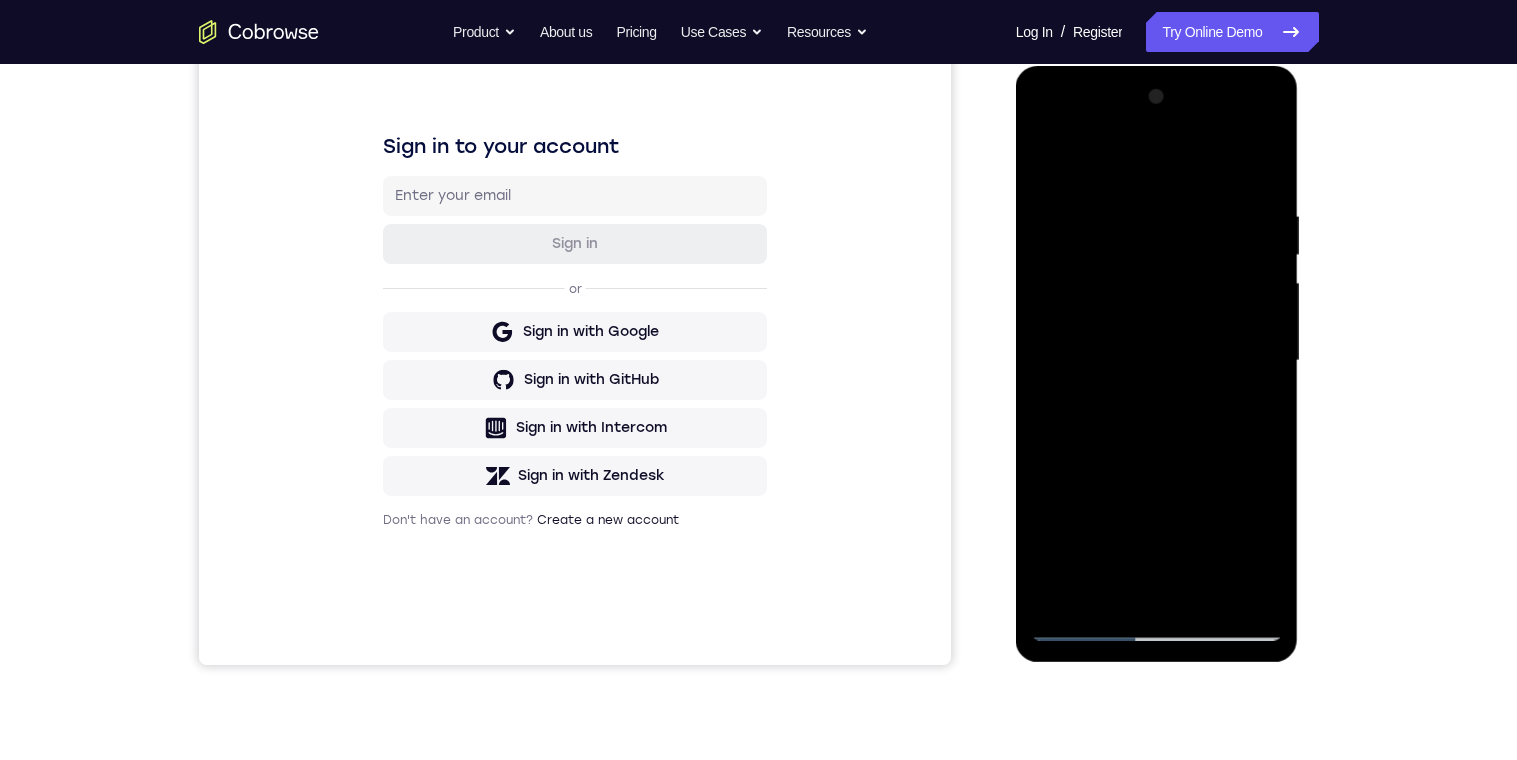 click at bounding box center (1157, 361) 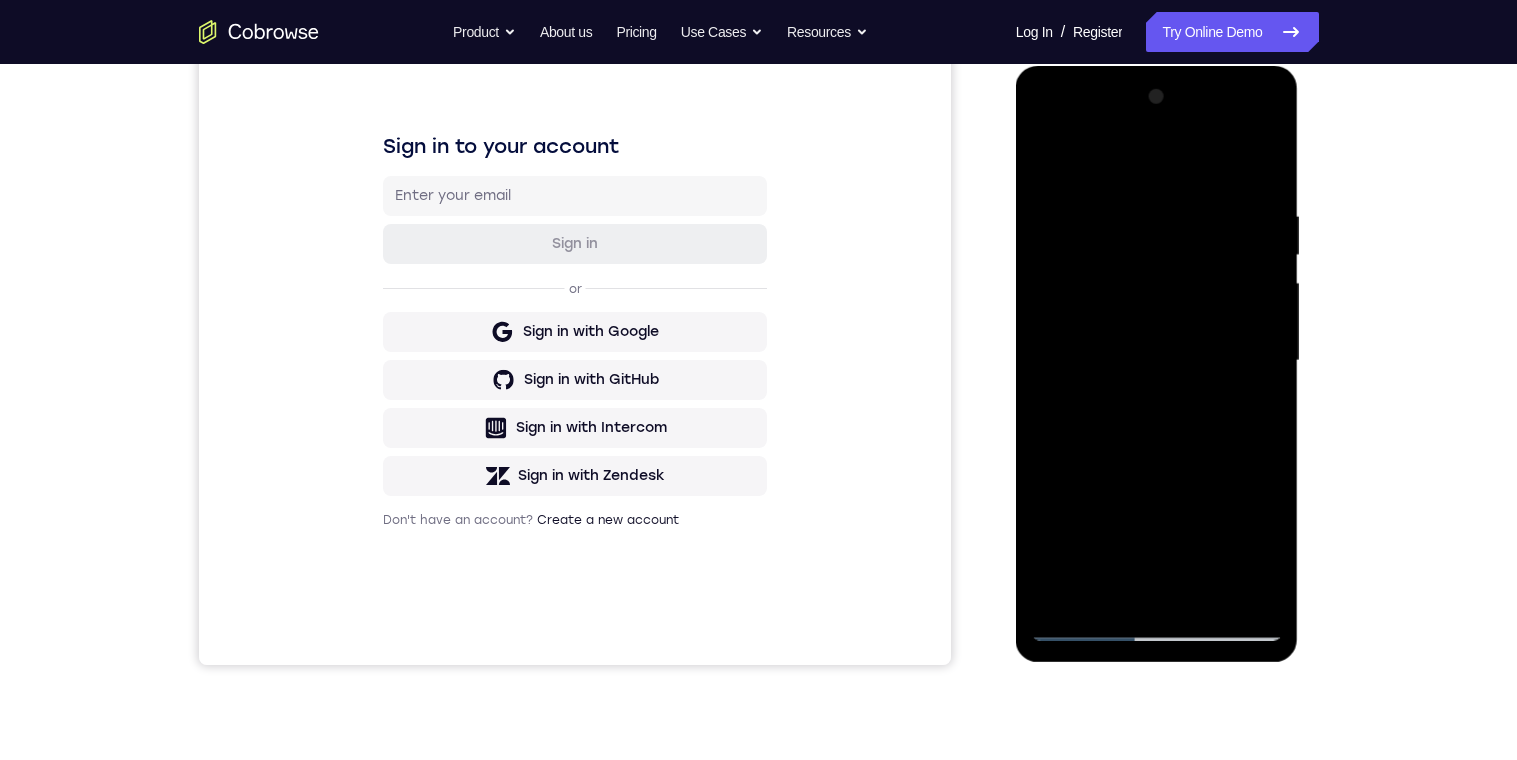 click at bounding box center (1157, 361) 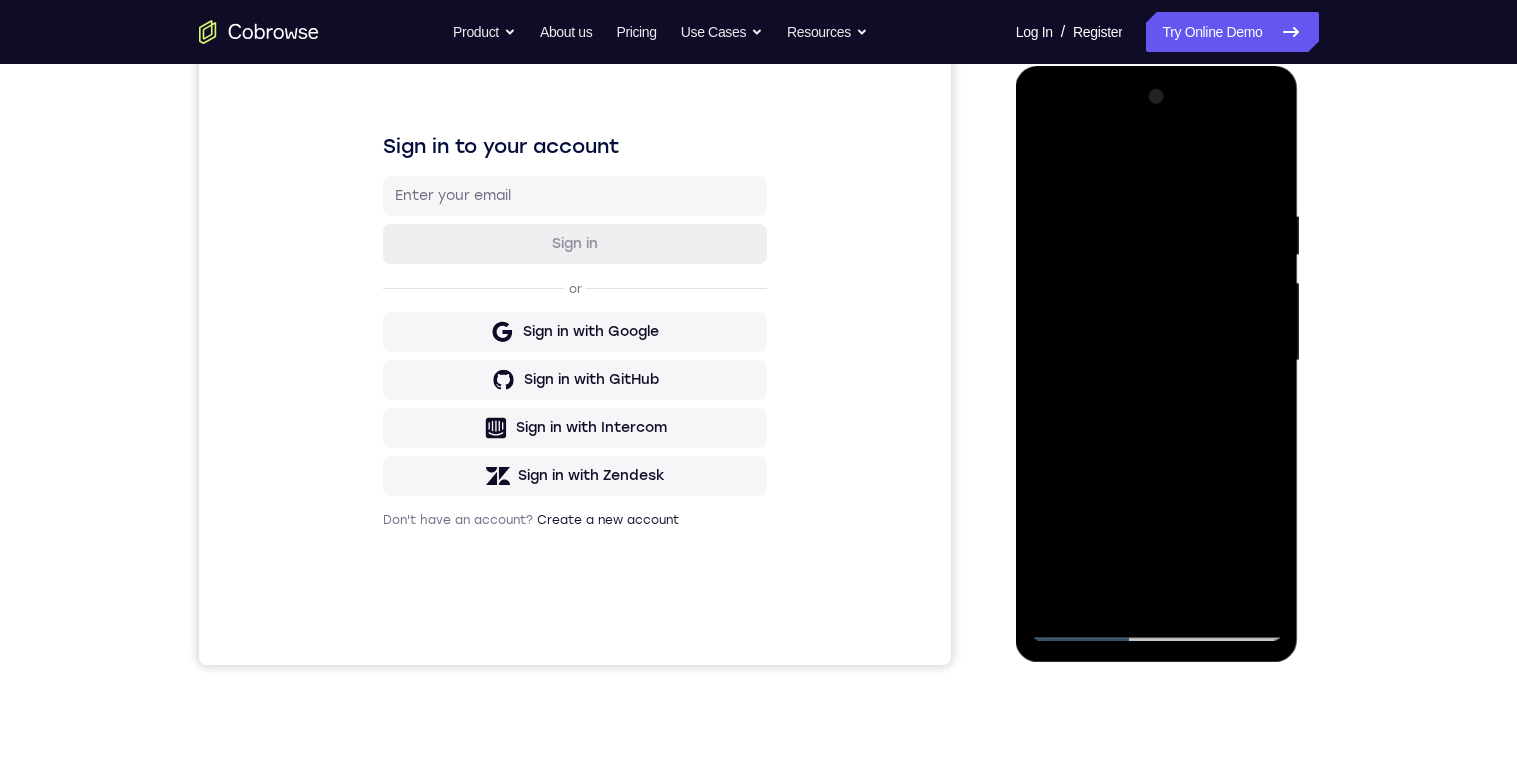 click at bounding box center [1157, 361] 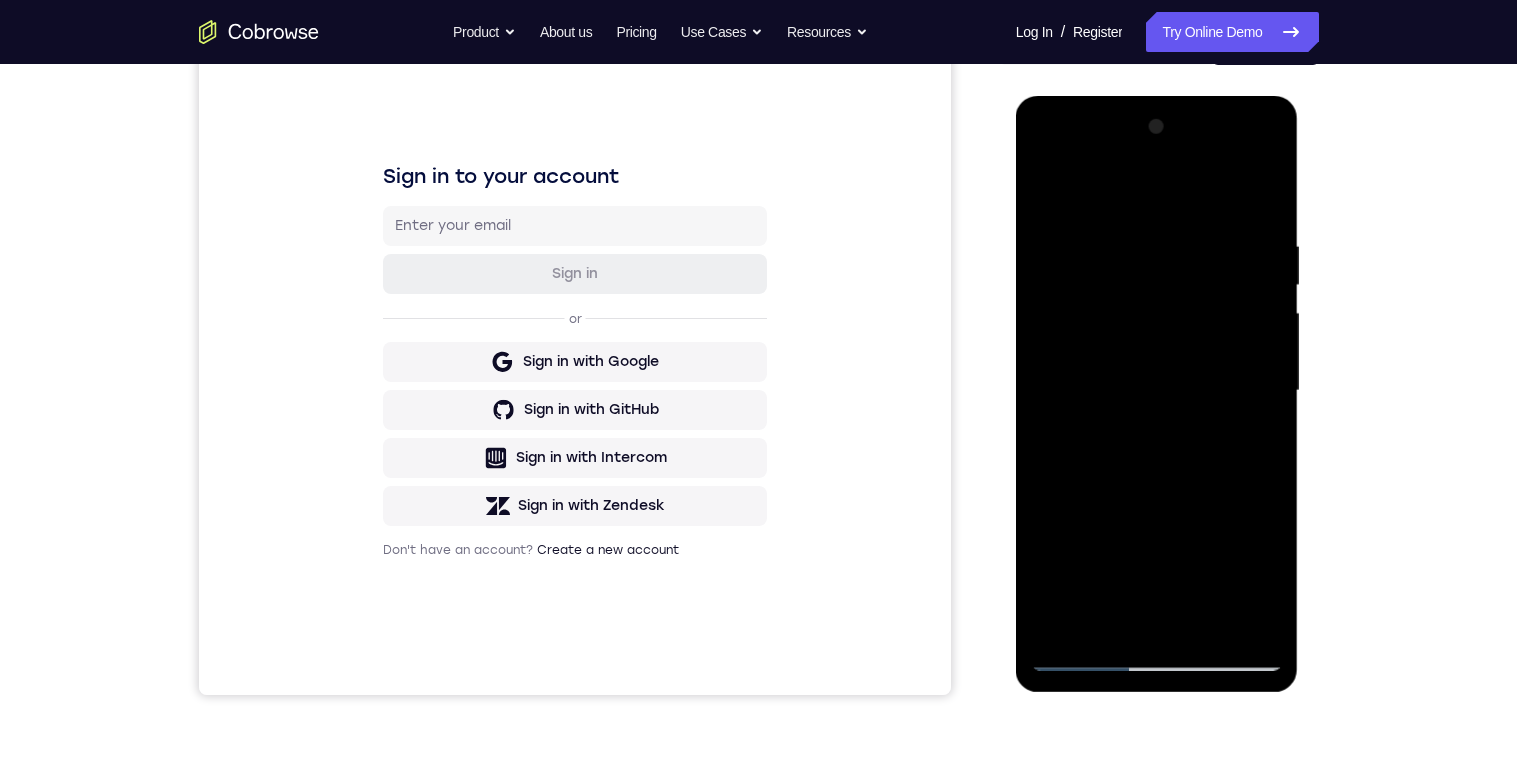 scroll, scrollTop: 234, scrollLeft: 0, axis: vertical 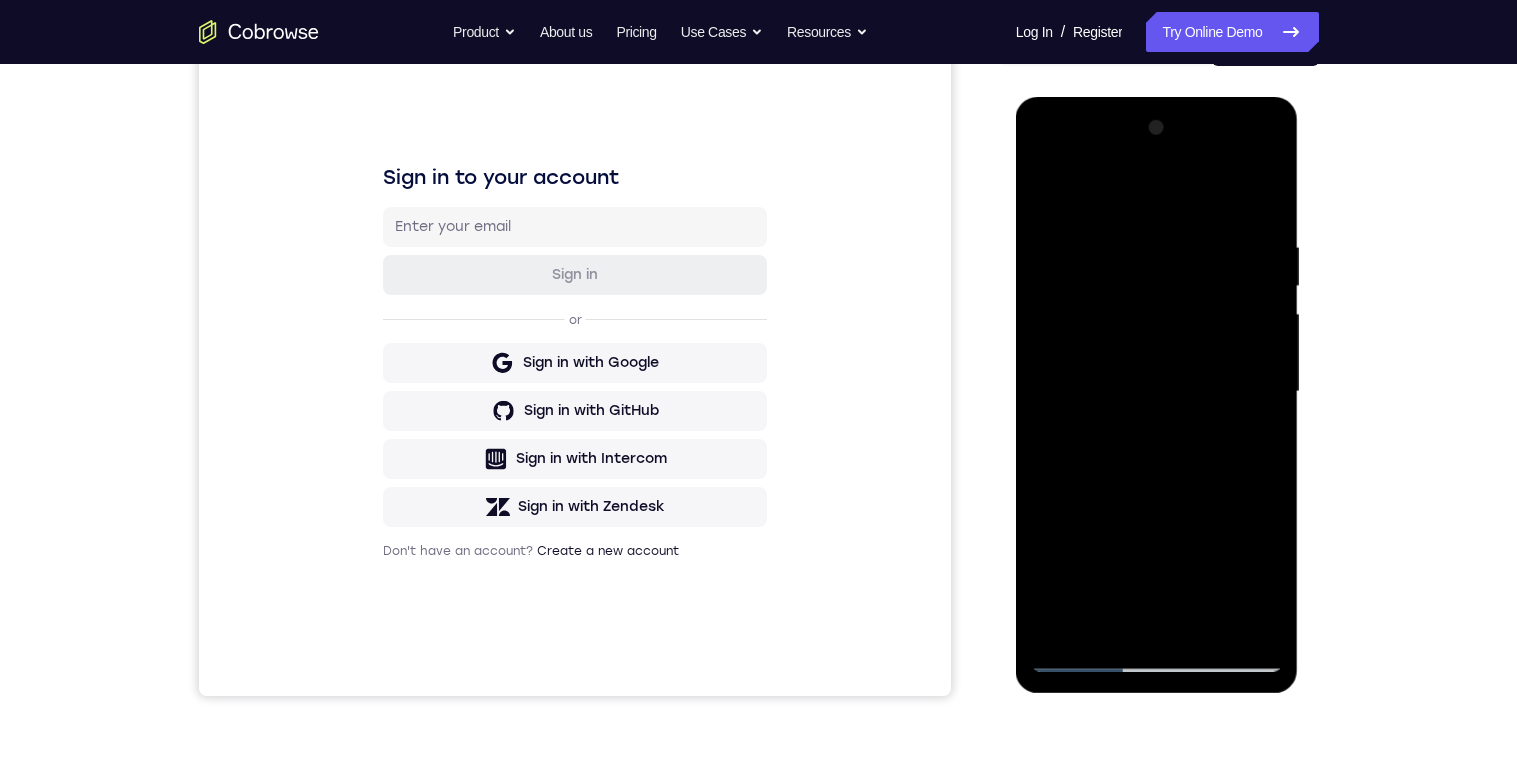 click at bounding box center [1157, 392] 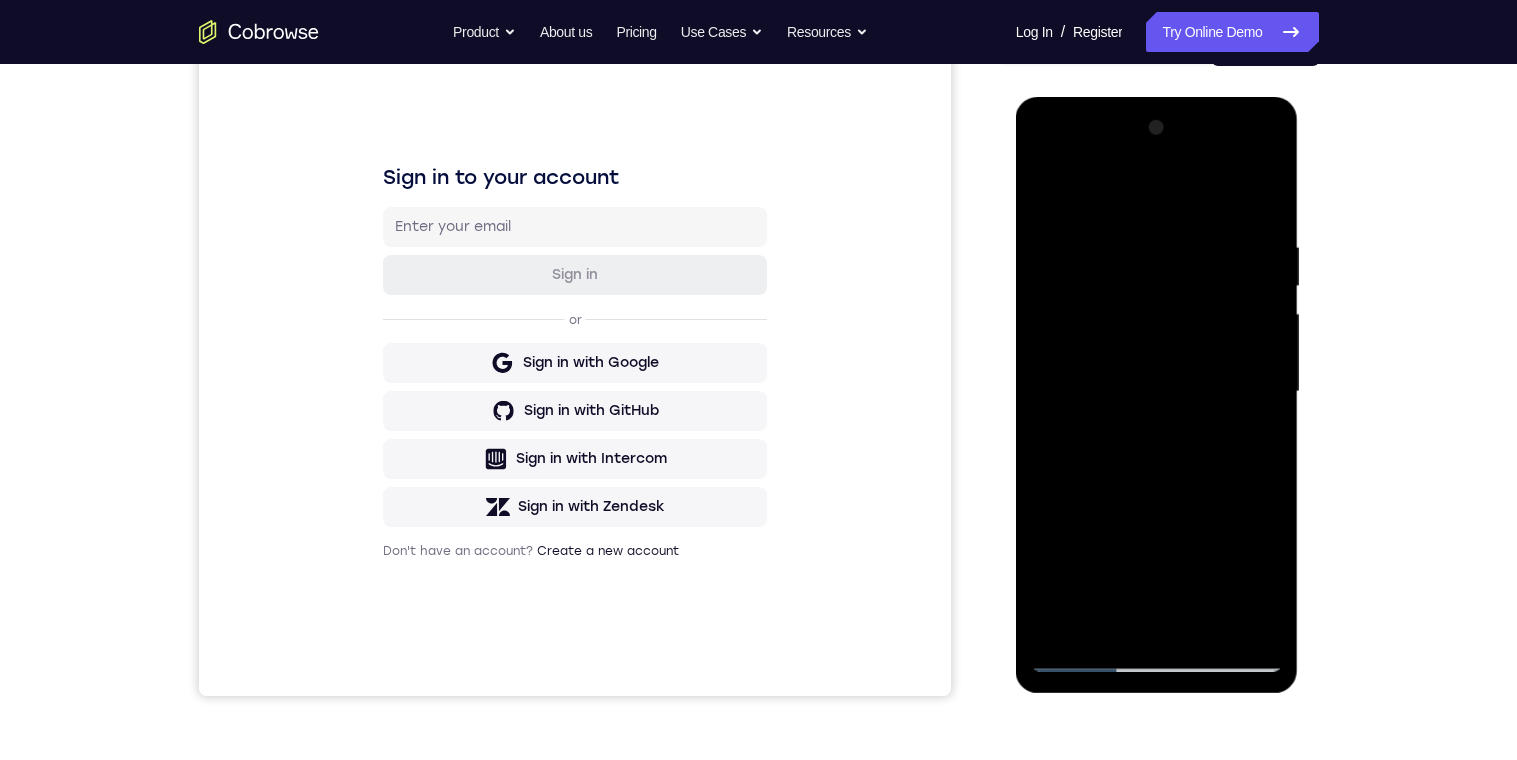 click at bounding box center (1157, 392) 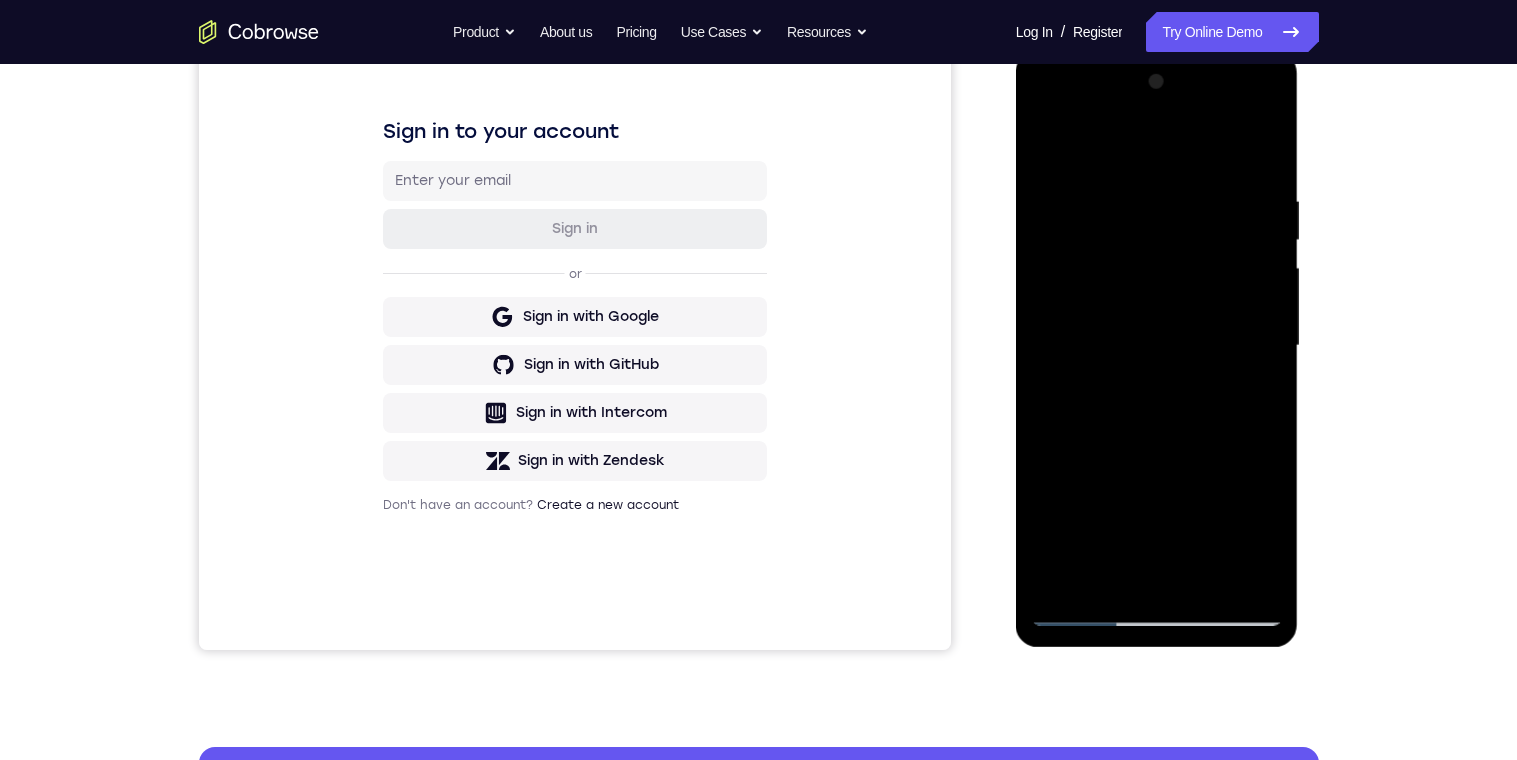 scroll, scrollTop: 318, scrollLeft: 0, axis: vertical 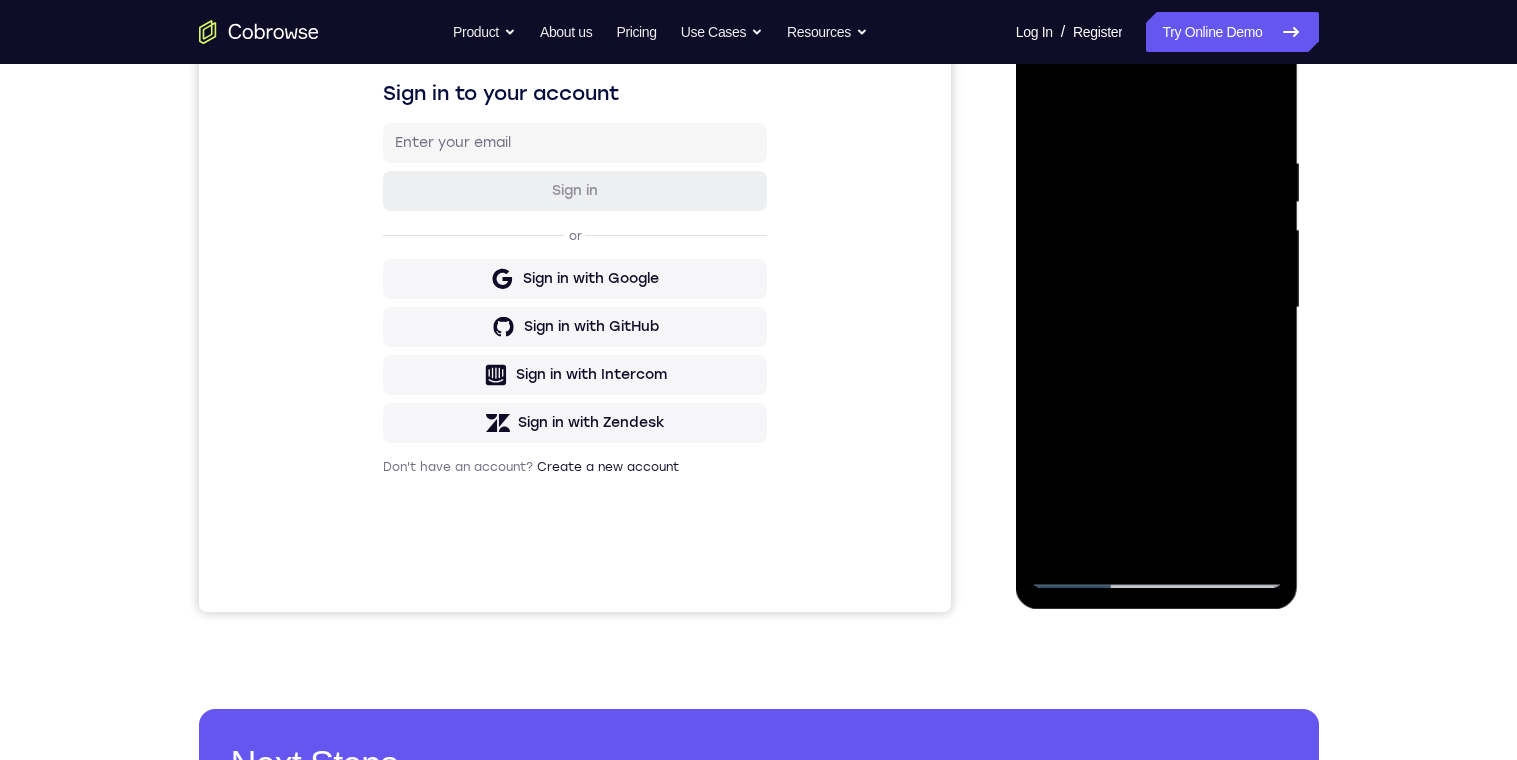 click at bounding box center (1157, 308) 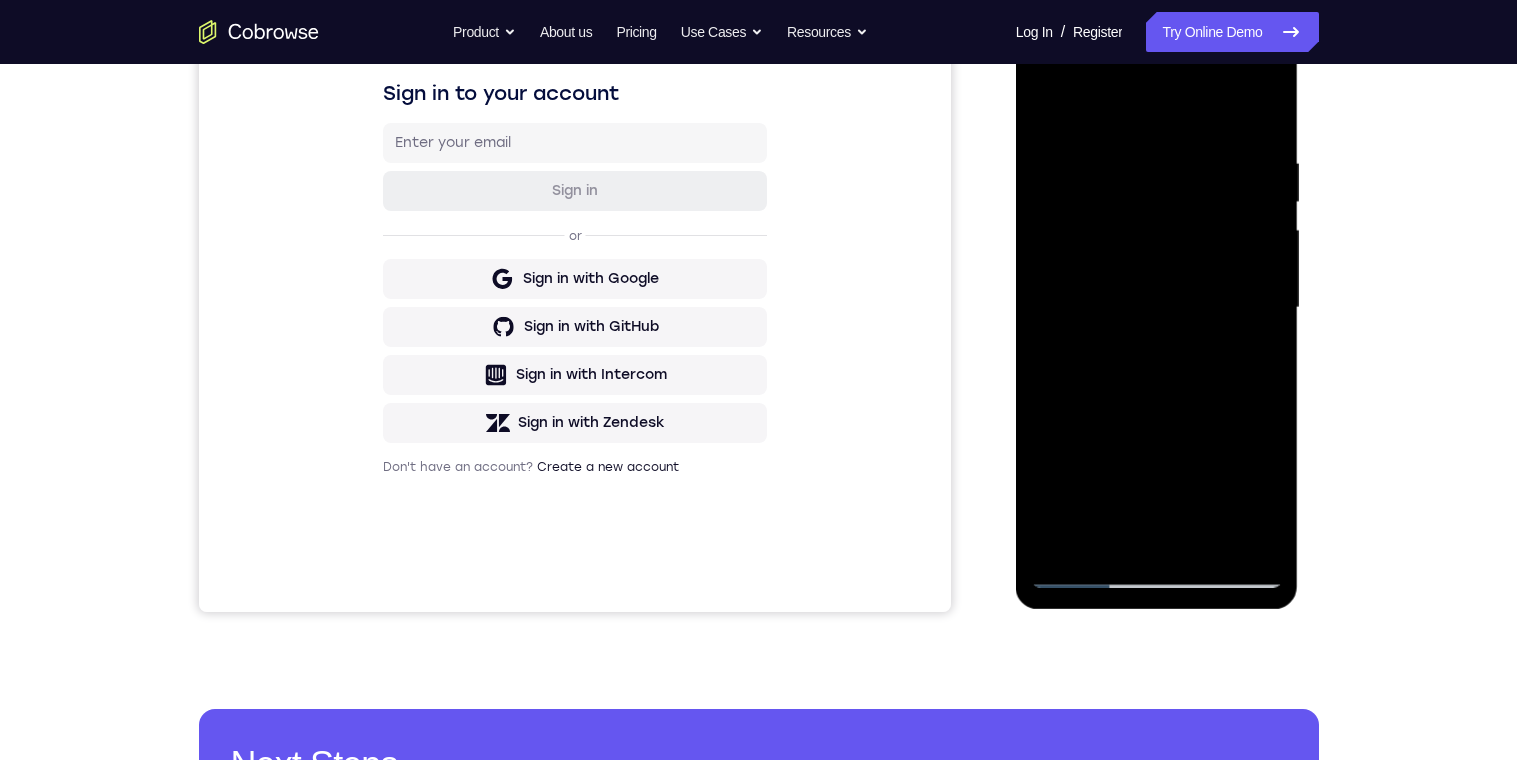 click at bounding box center [1157, 308] 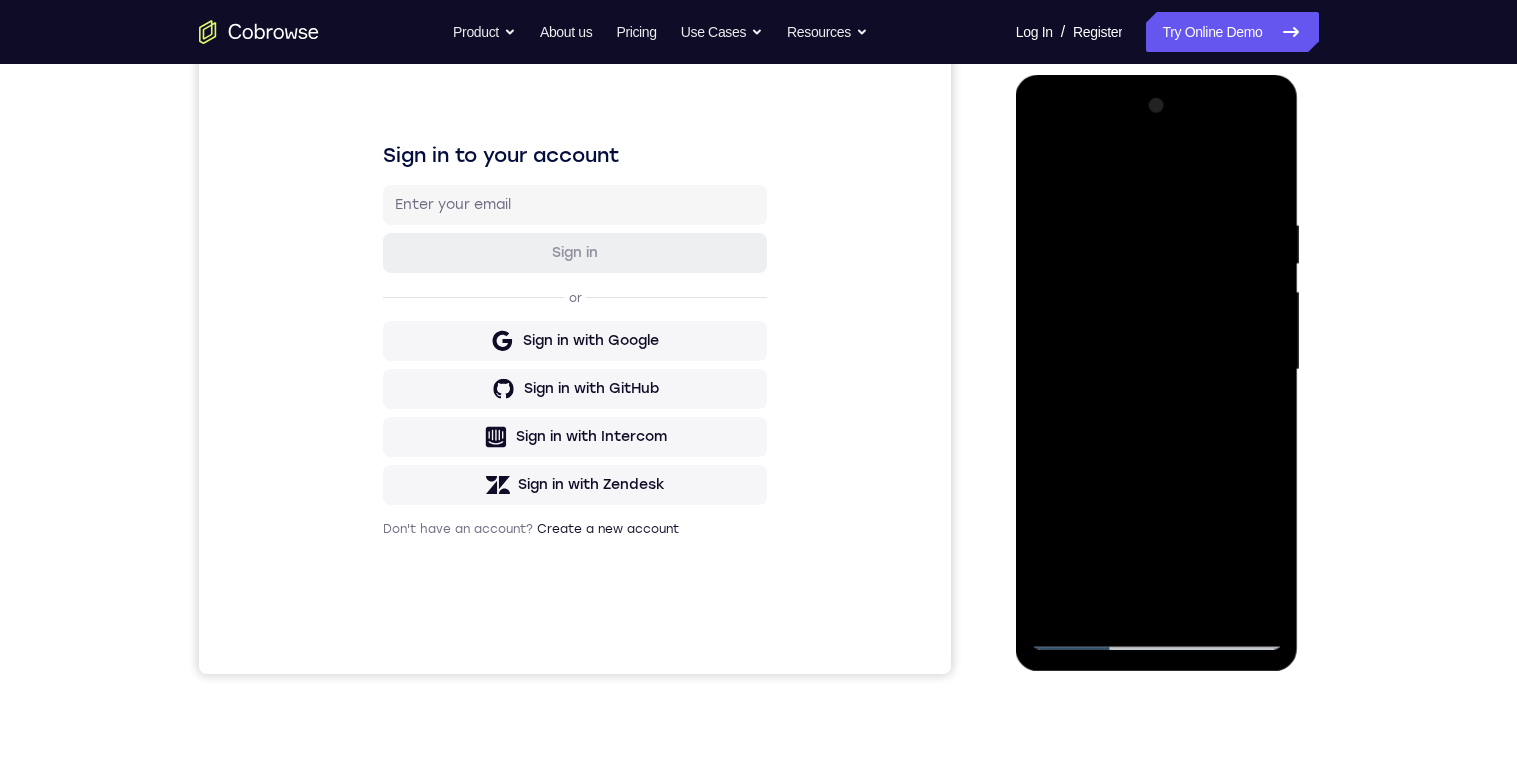 scroll, scrollTop: 265, scrollLeft: 0, axis: vertical 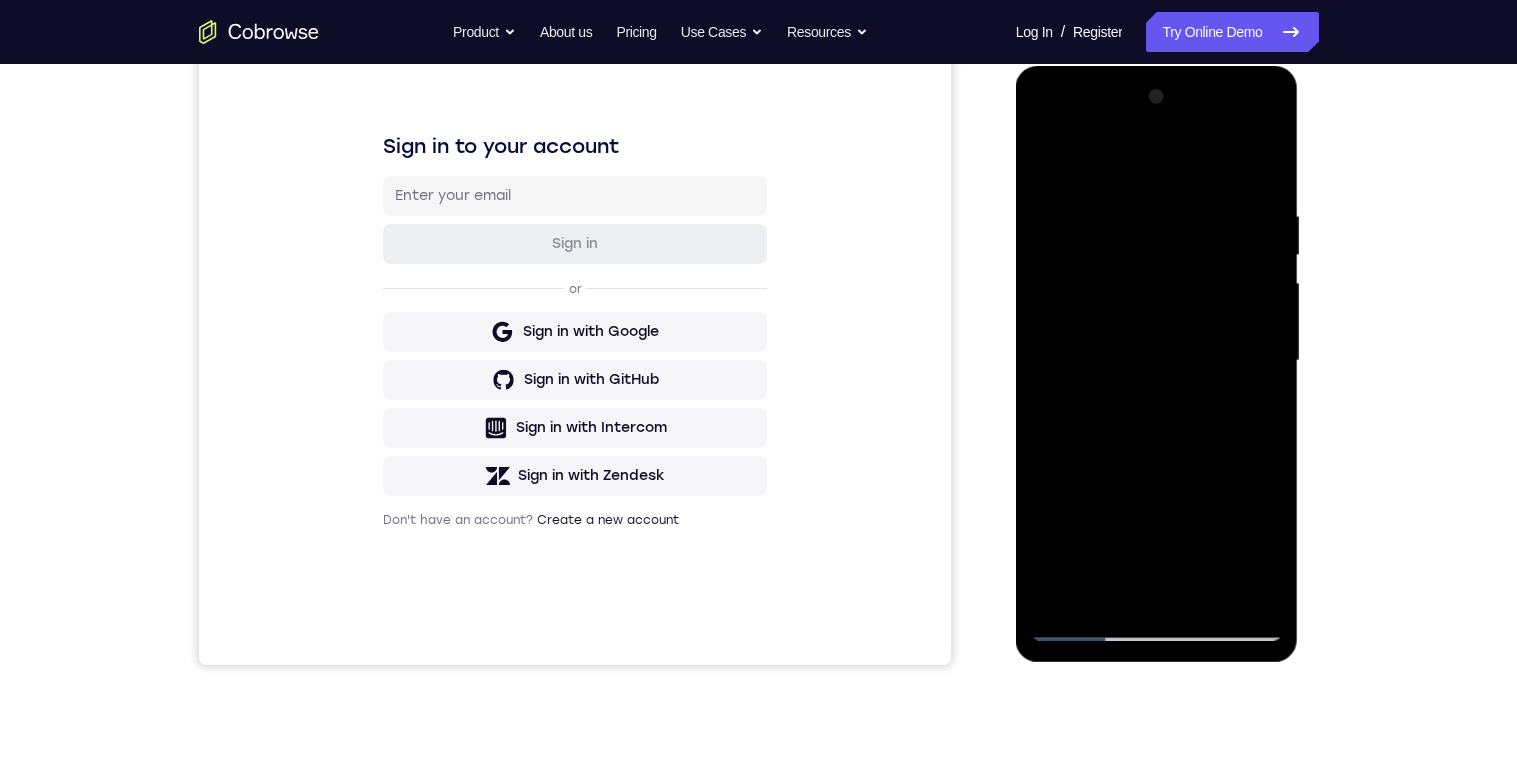 click at bounding box center (1157, 361) 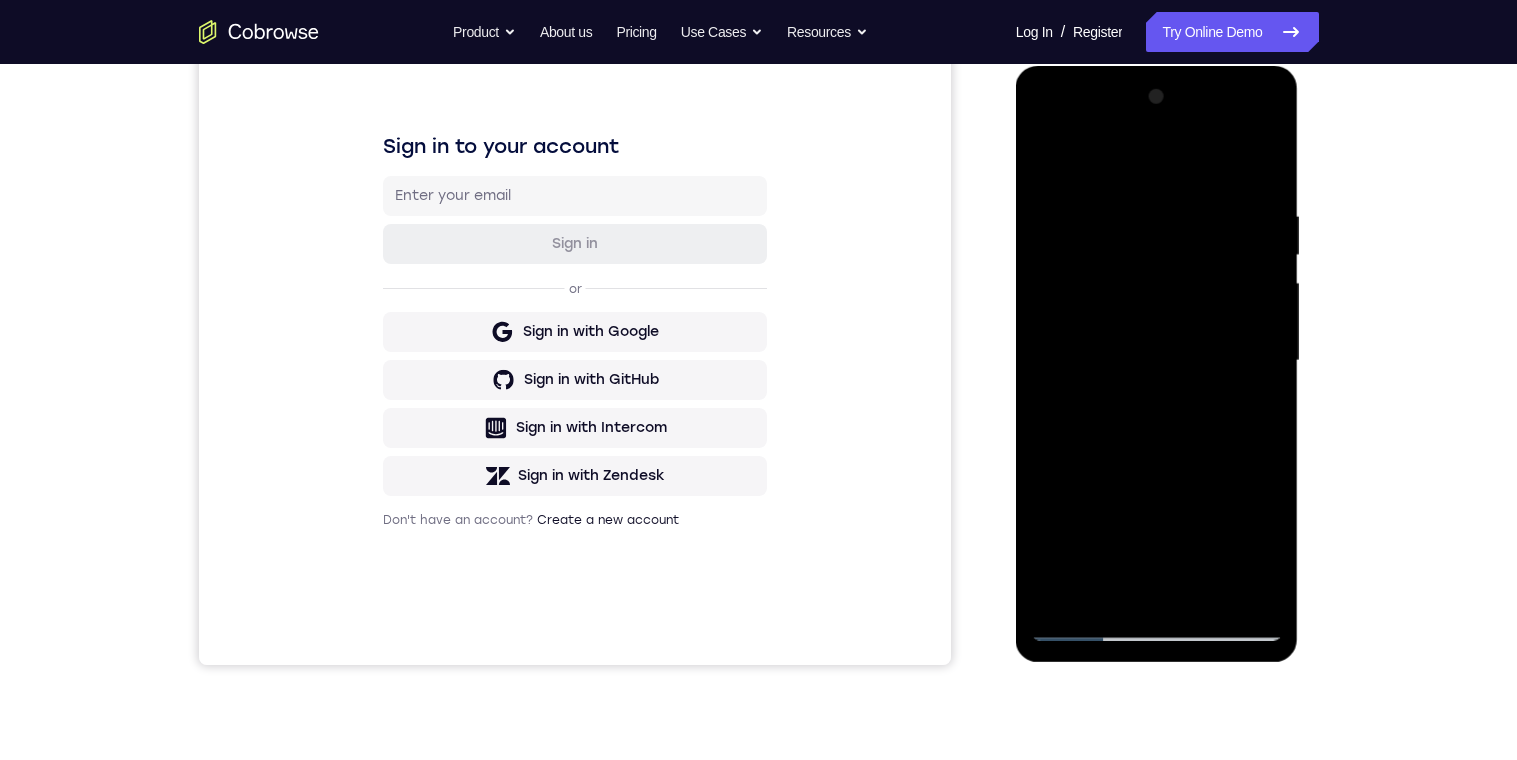 click at bounding box center (1157, 361) 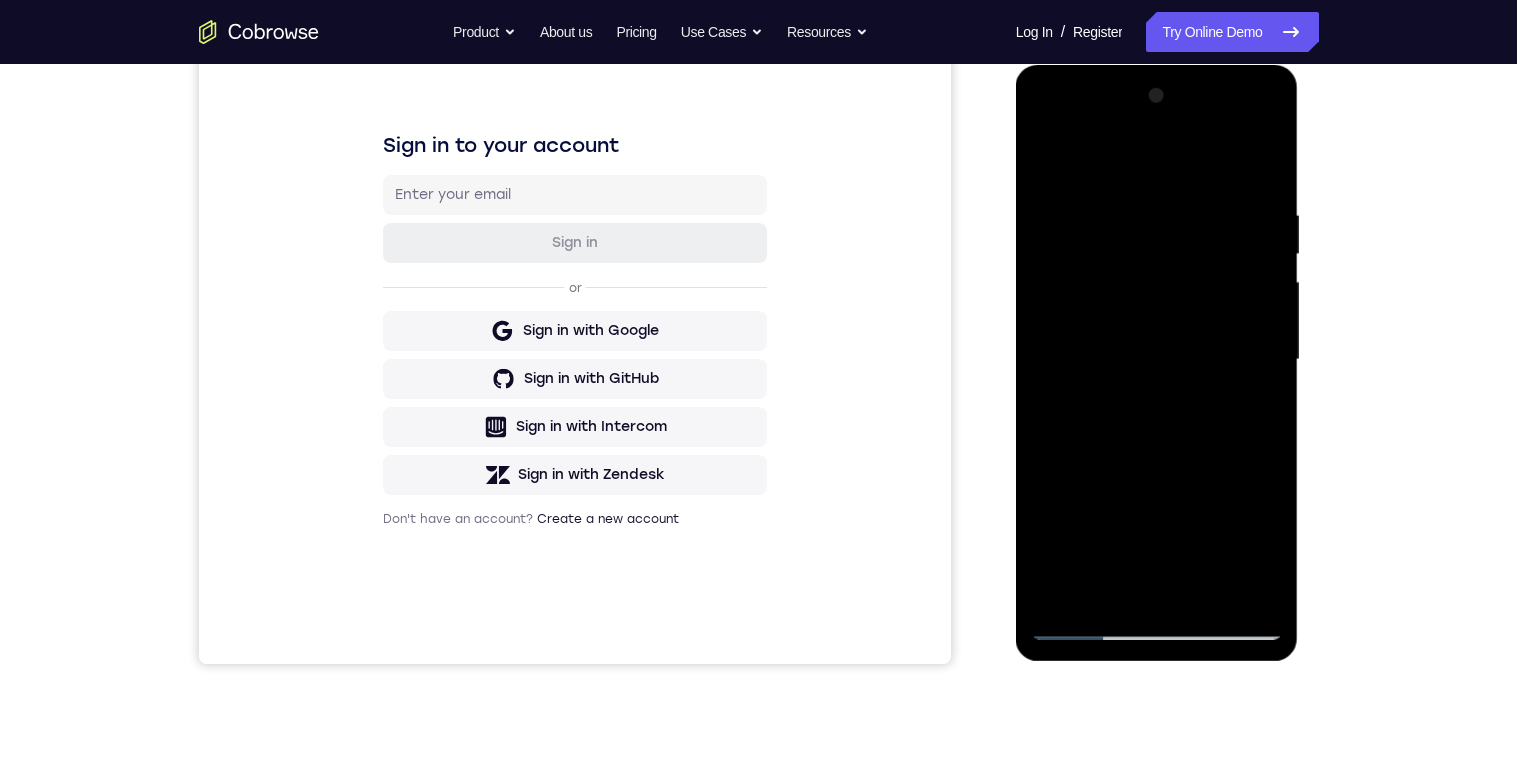 scroll, scrollTop: 268, scrollLeft: 0, axis: vertical 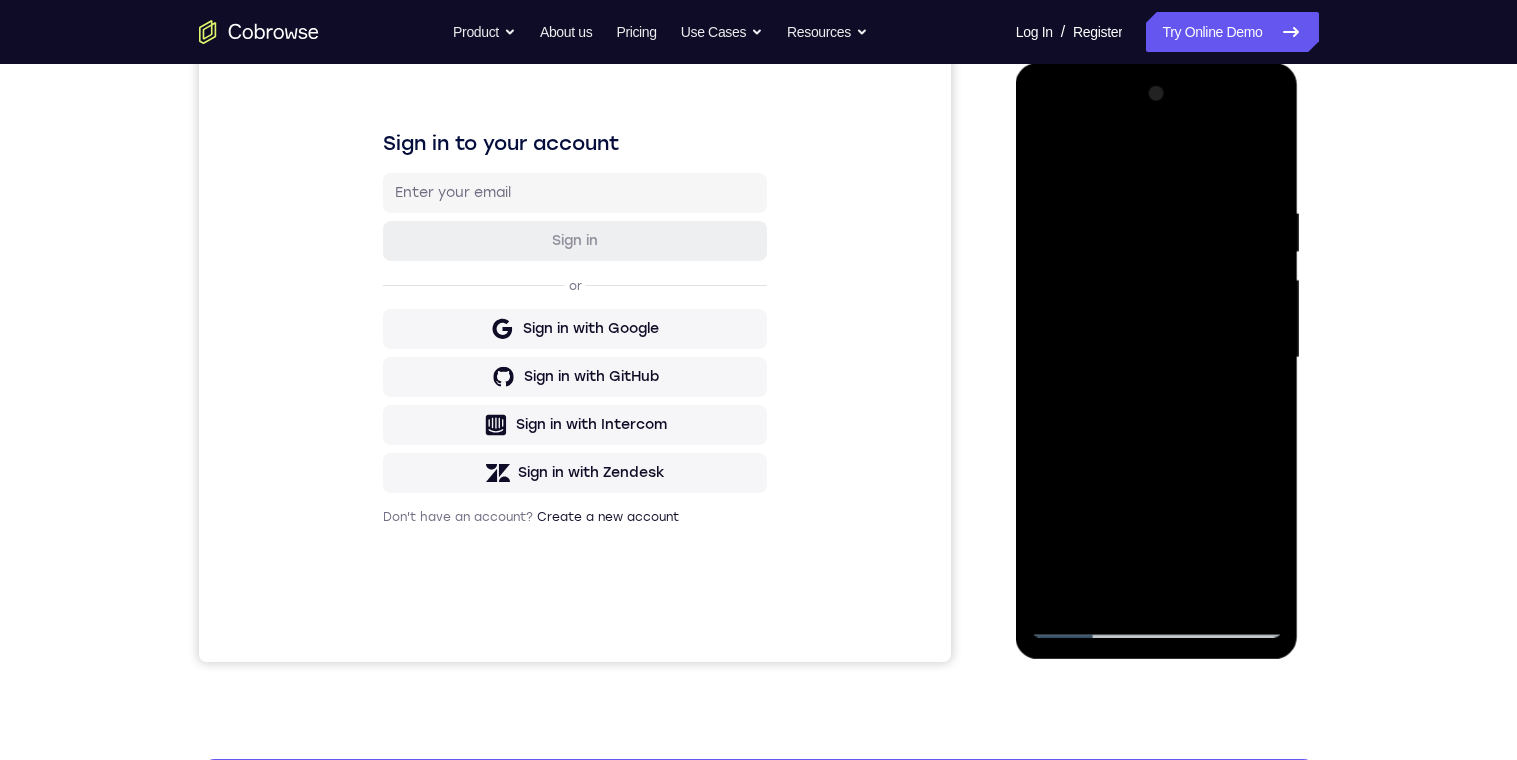click at bounding box center (1157, 358) 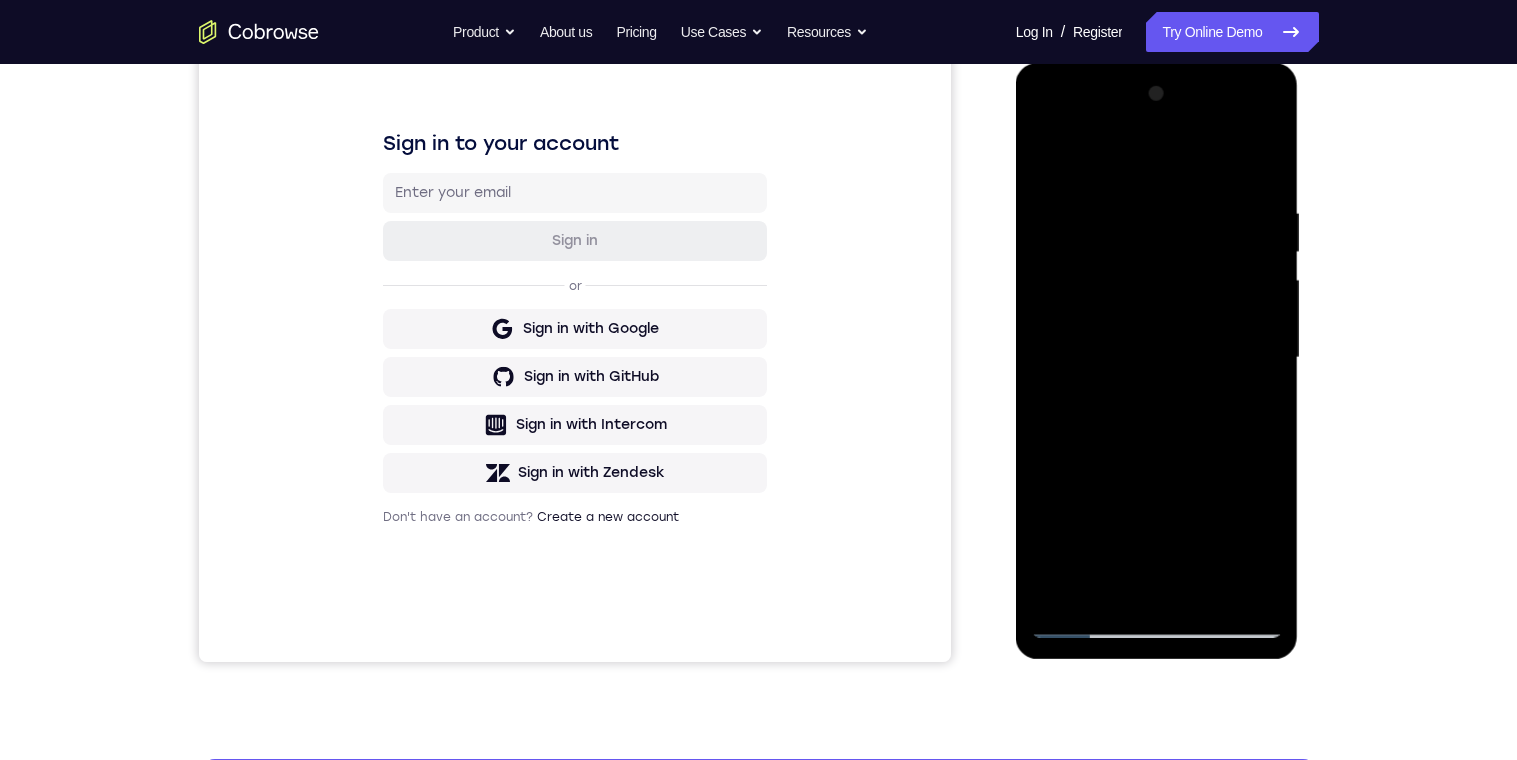 click at bounding box center (1157, 358) 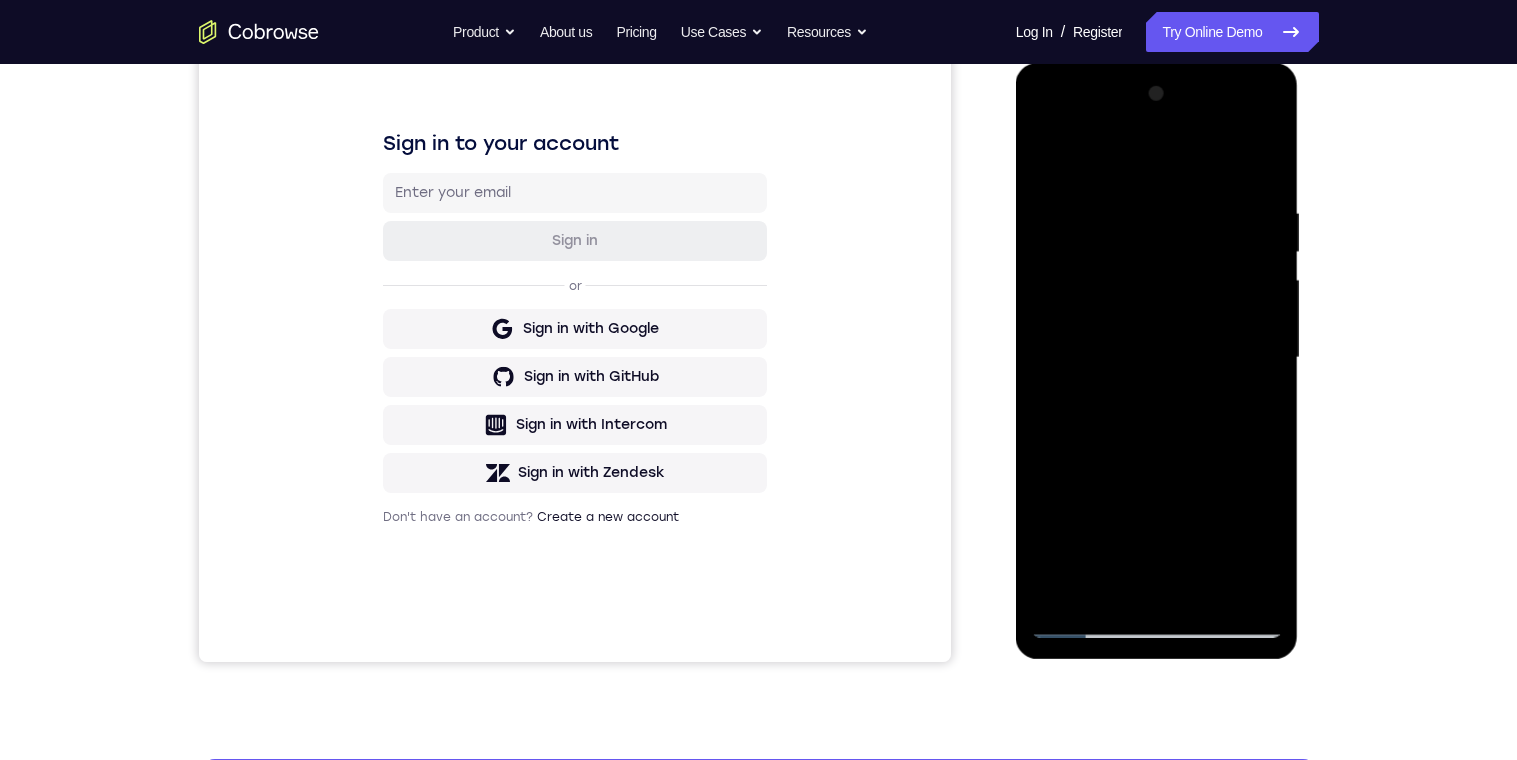 click at bounding box center (1157, 358) 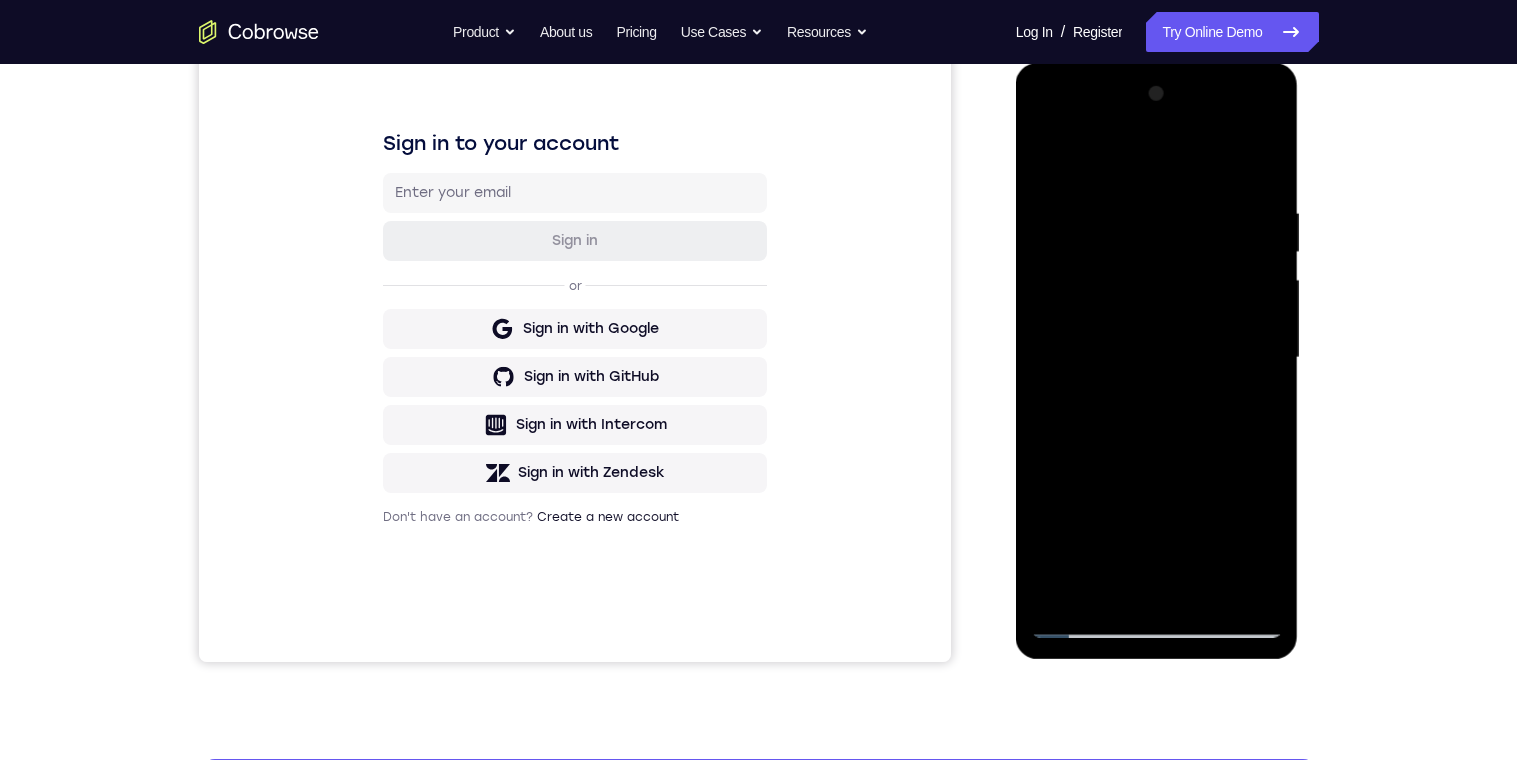 click at bounding box center (1157, 358) 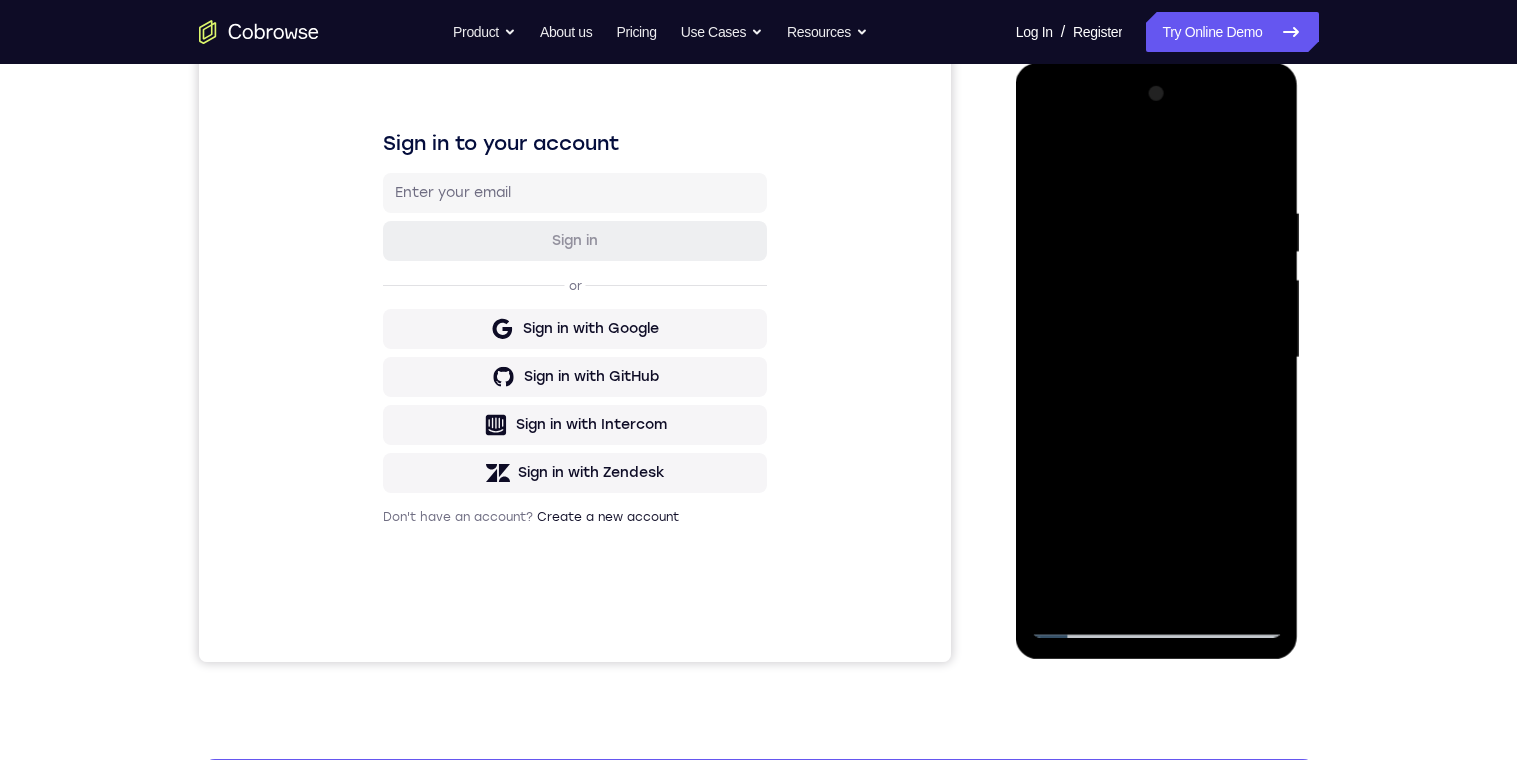 click at bounding box center (1157, 358) 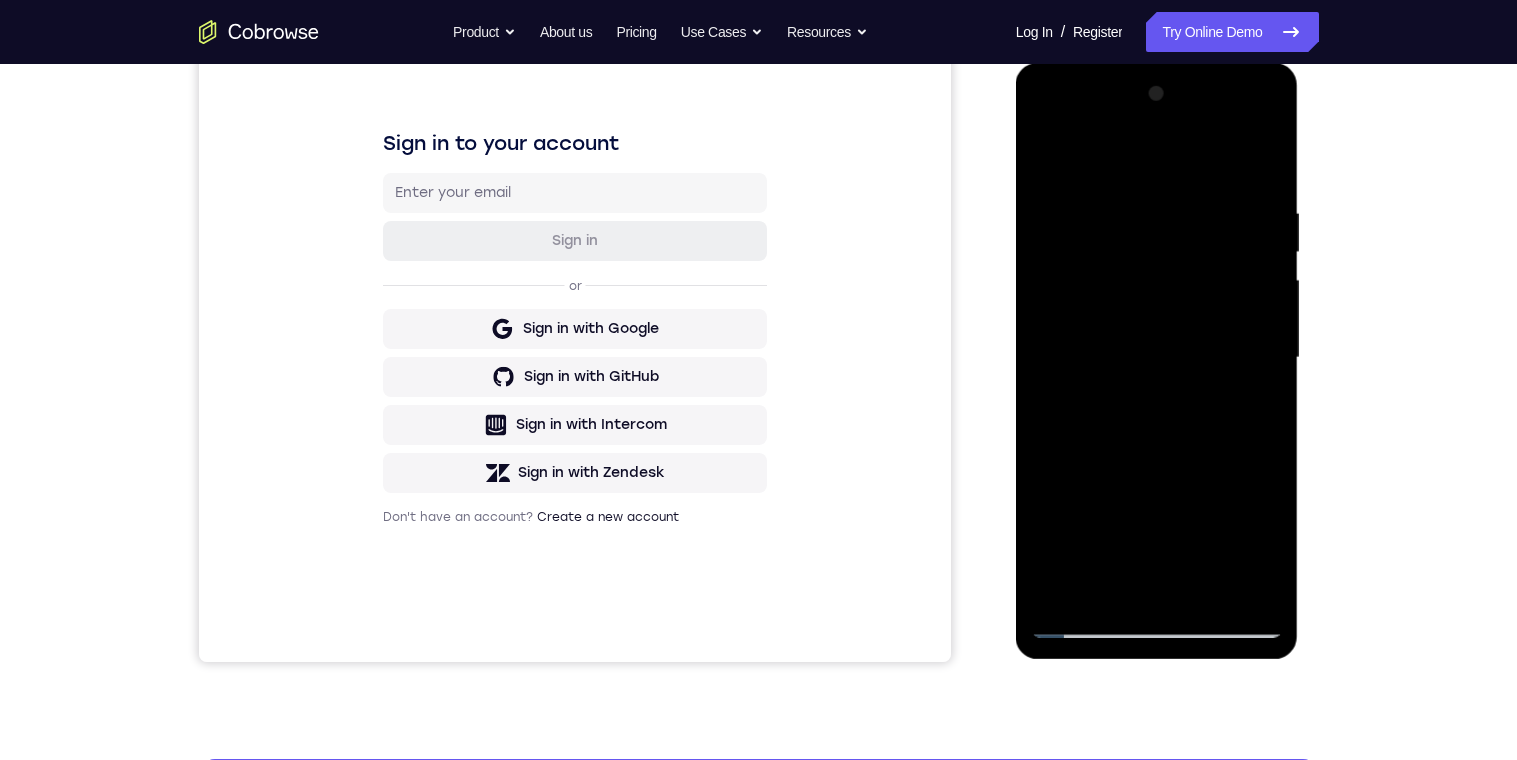 click at bounding box center (1157, 358) 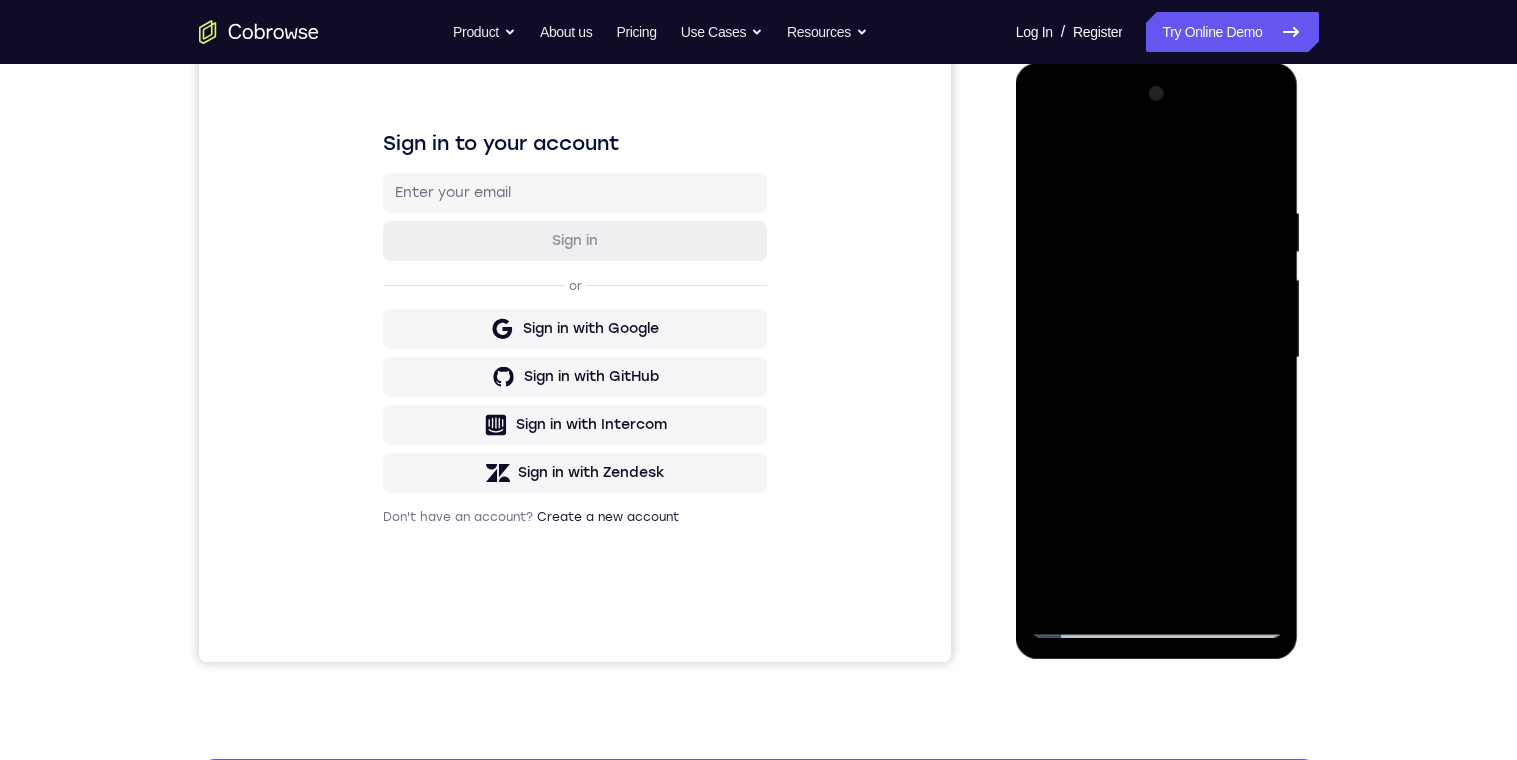 click at bounding box center (1157, 358) 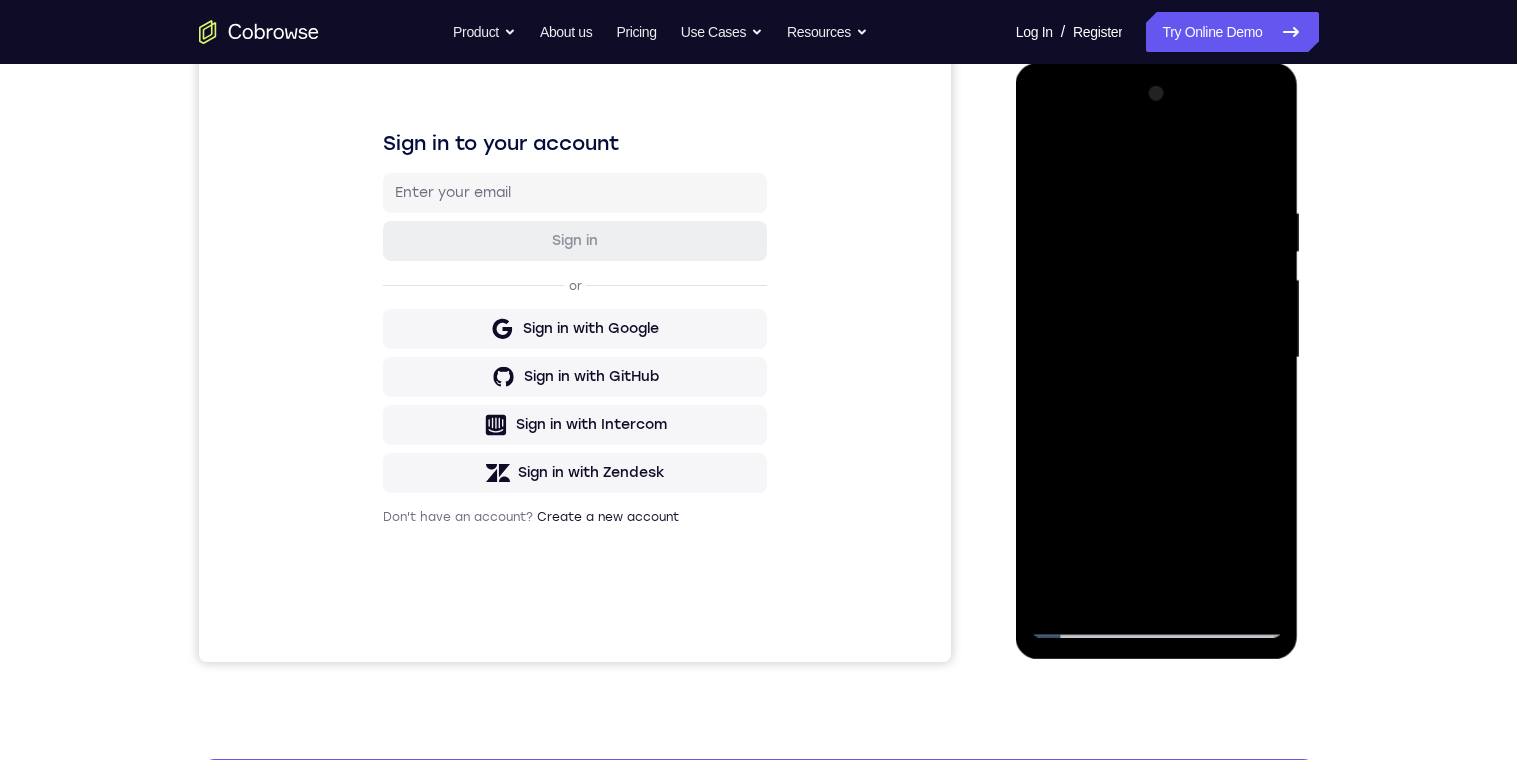 click at bounding box center (1157, 358) 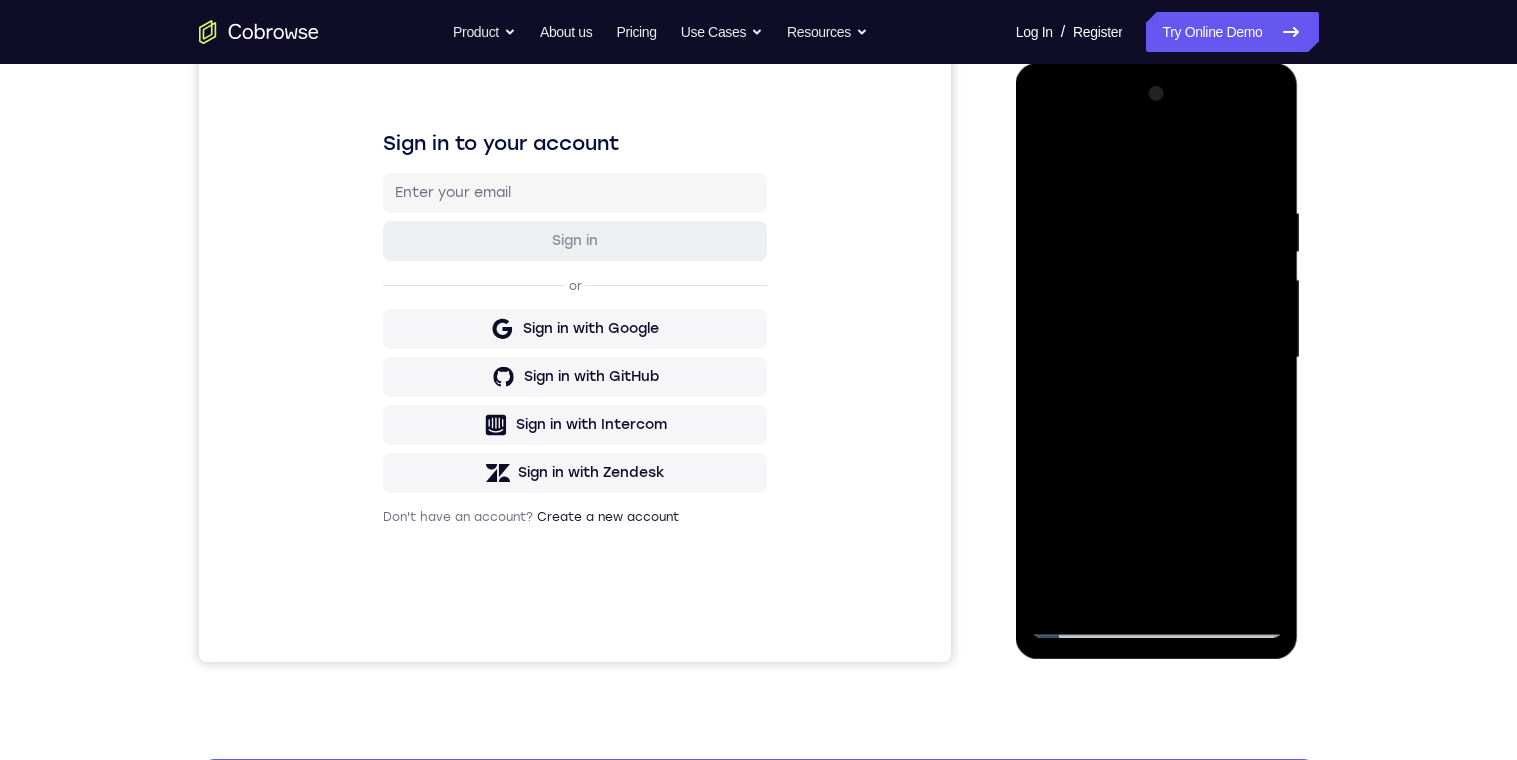 click at bounding box center (1157, 358) 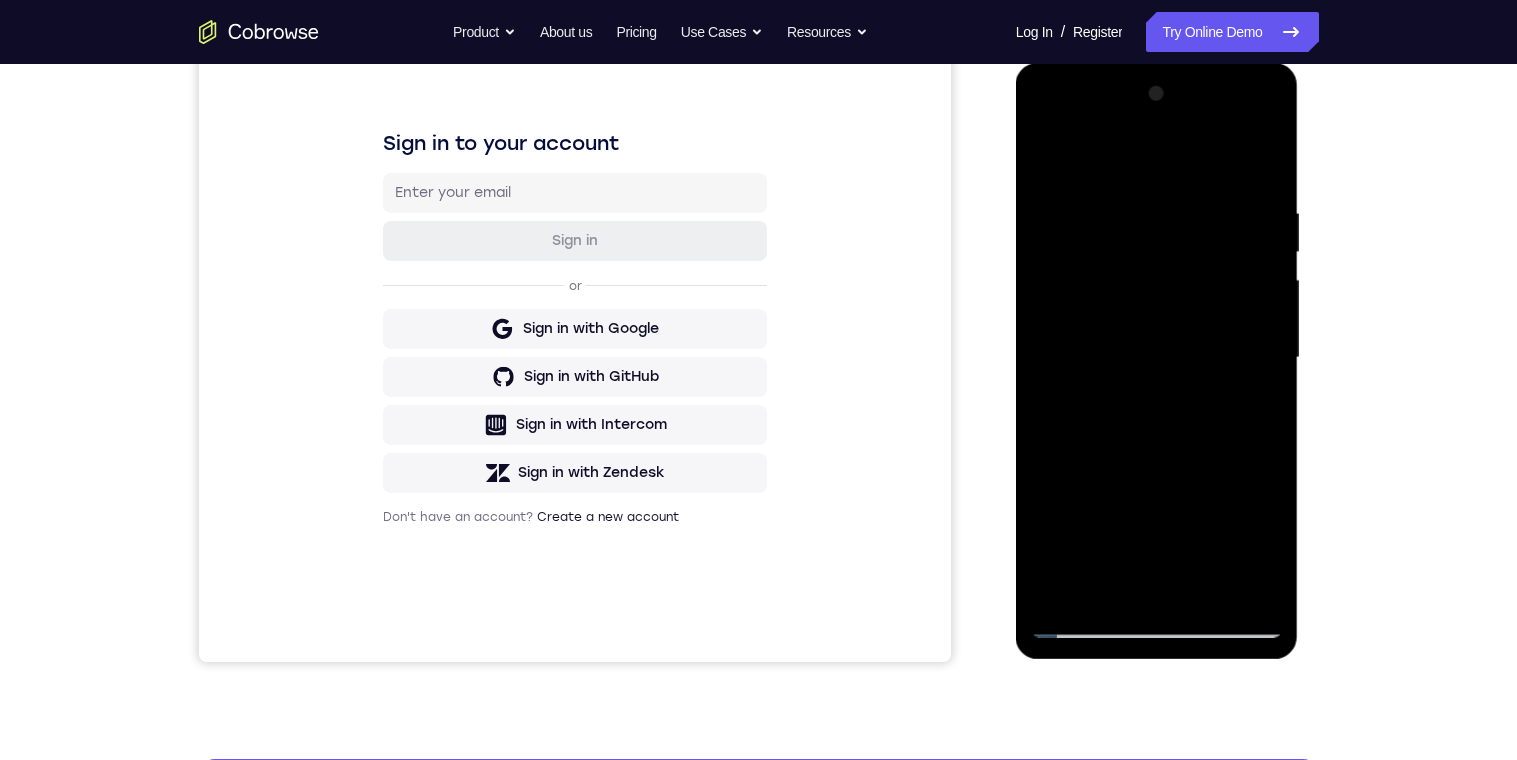 click at bounding box center [1157, 358] 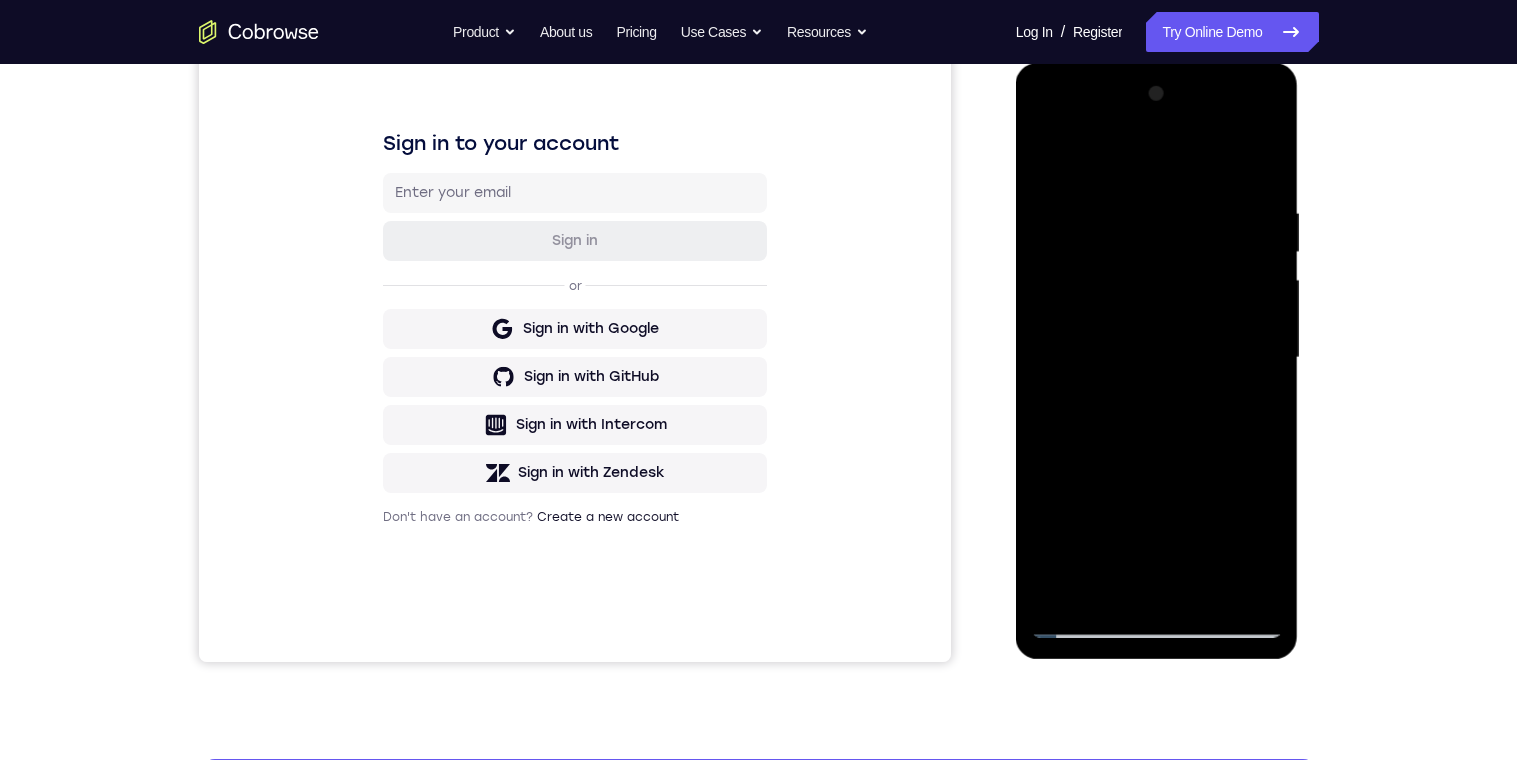 click at bounding box center (1157, 358) 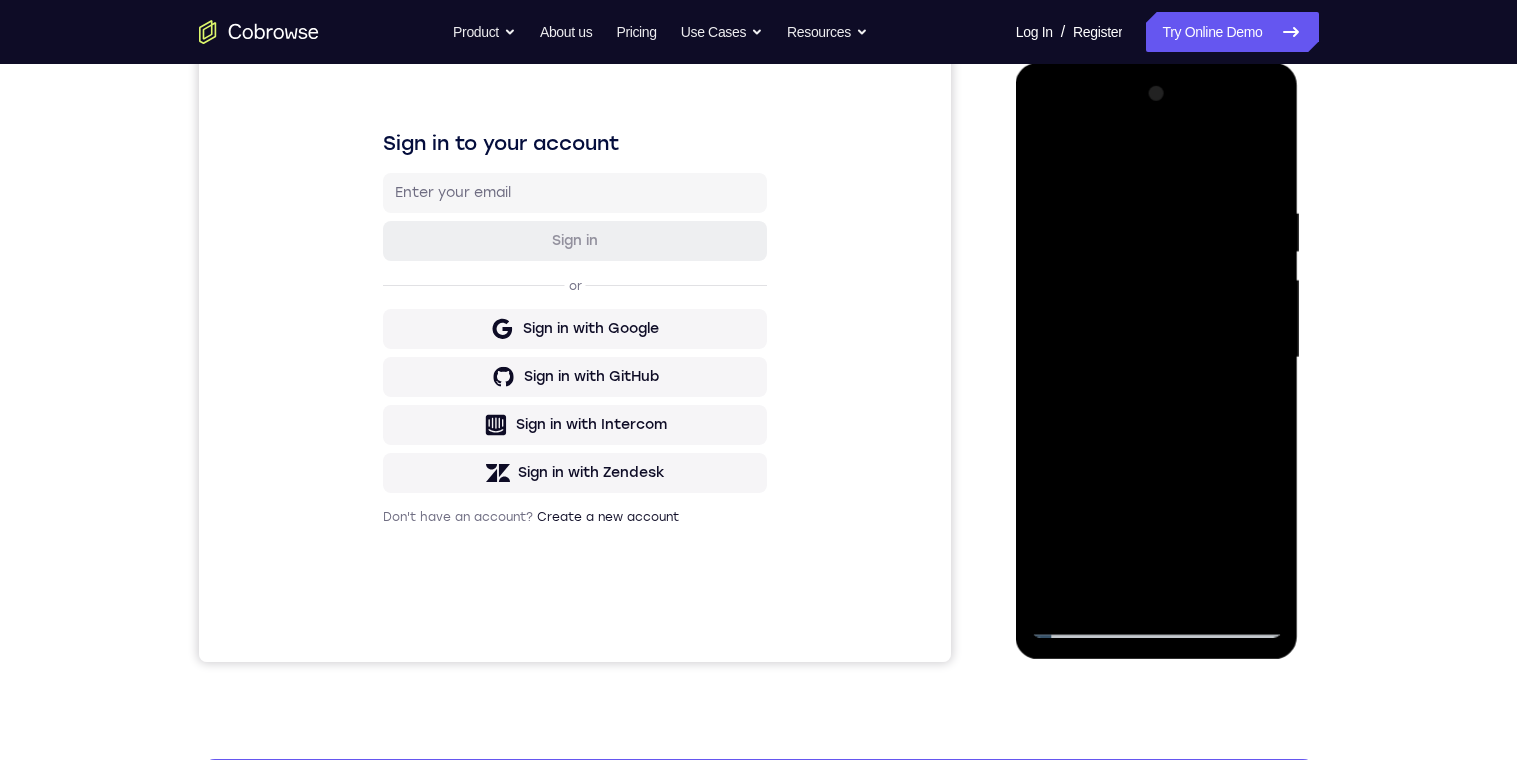 click at bounding box center (1157, 358) 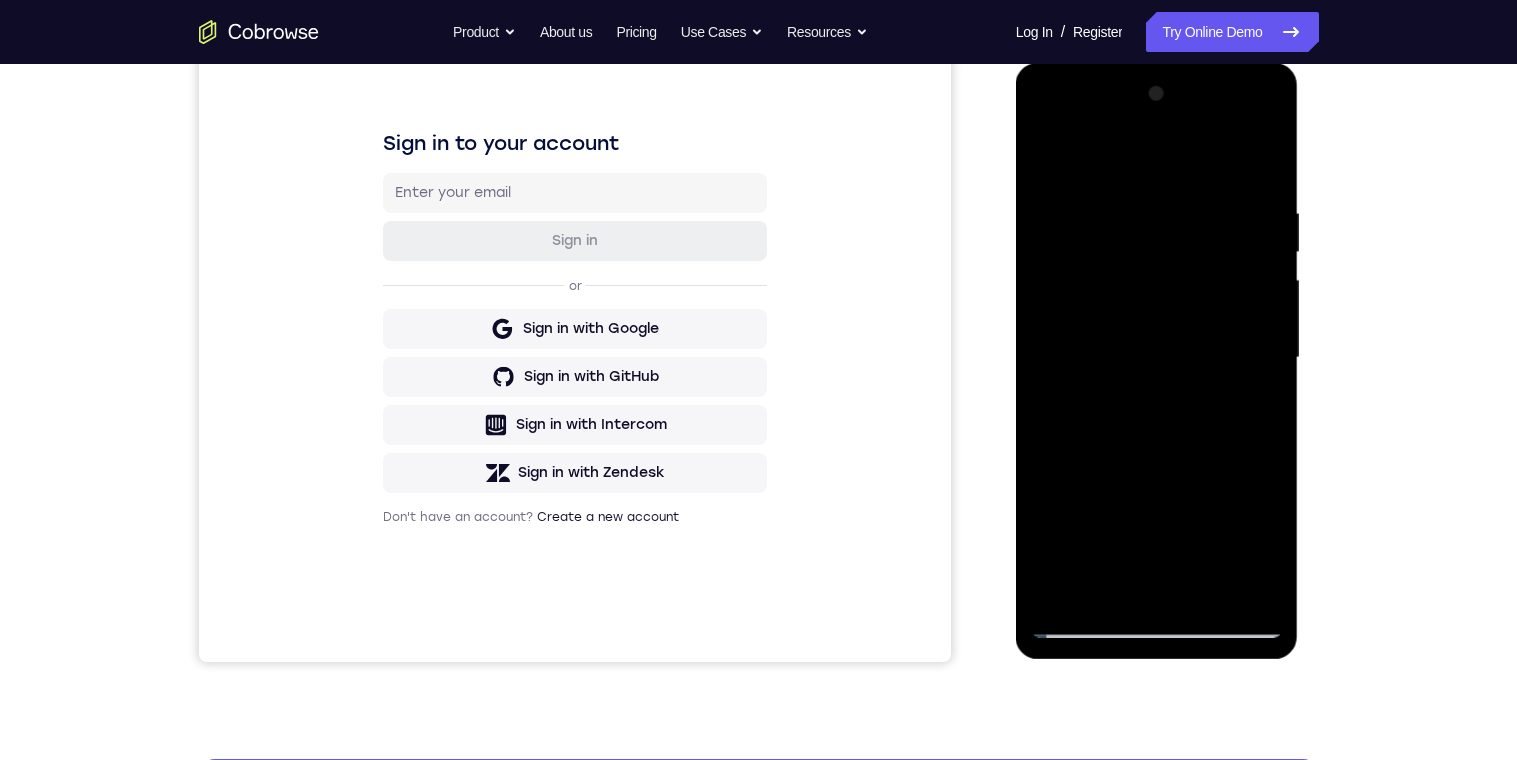 click at bounding box center (1157, 358) 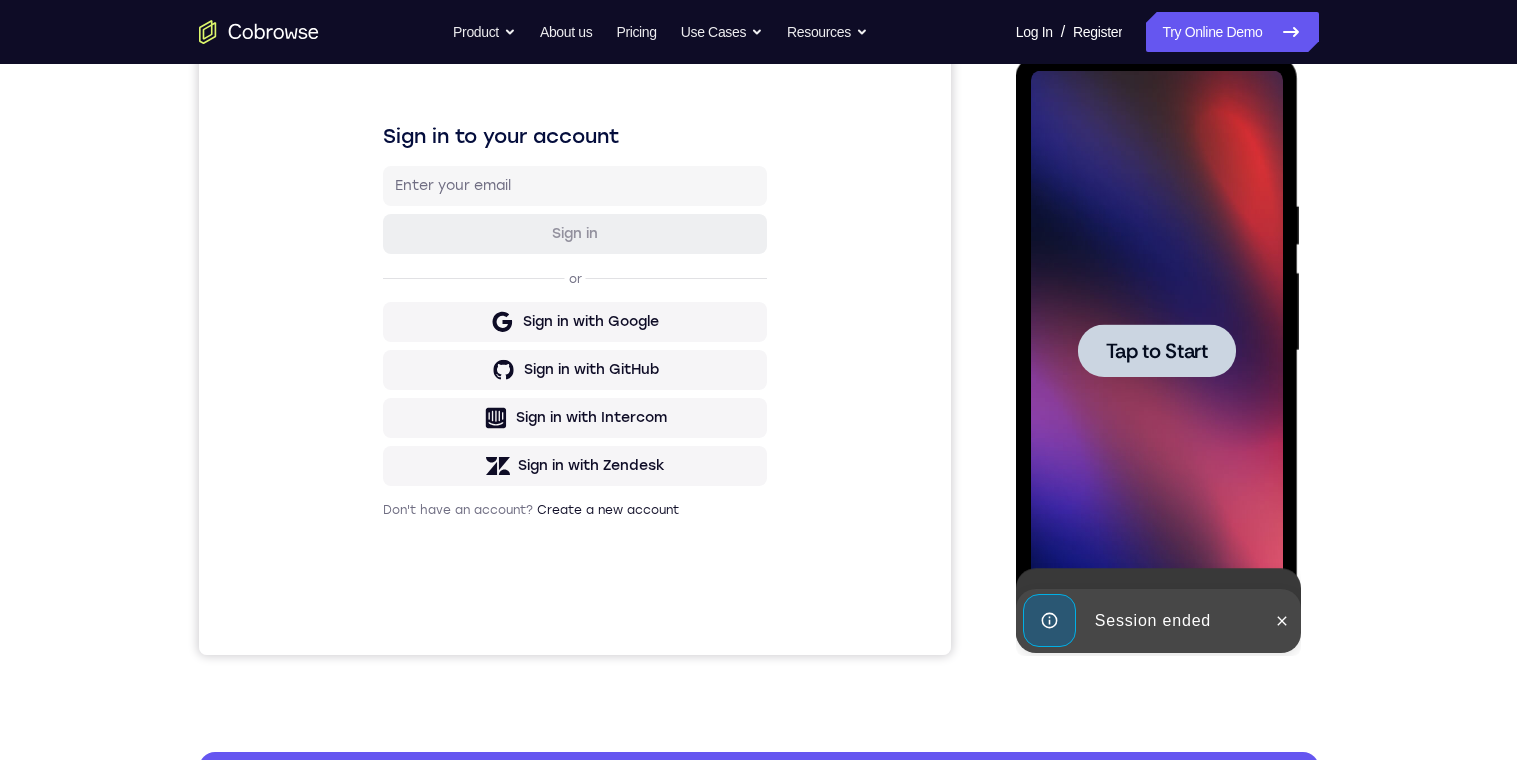 scroll, scrollTop: 273, scrollLeft: 0, axis: vertical 